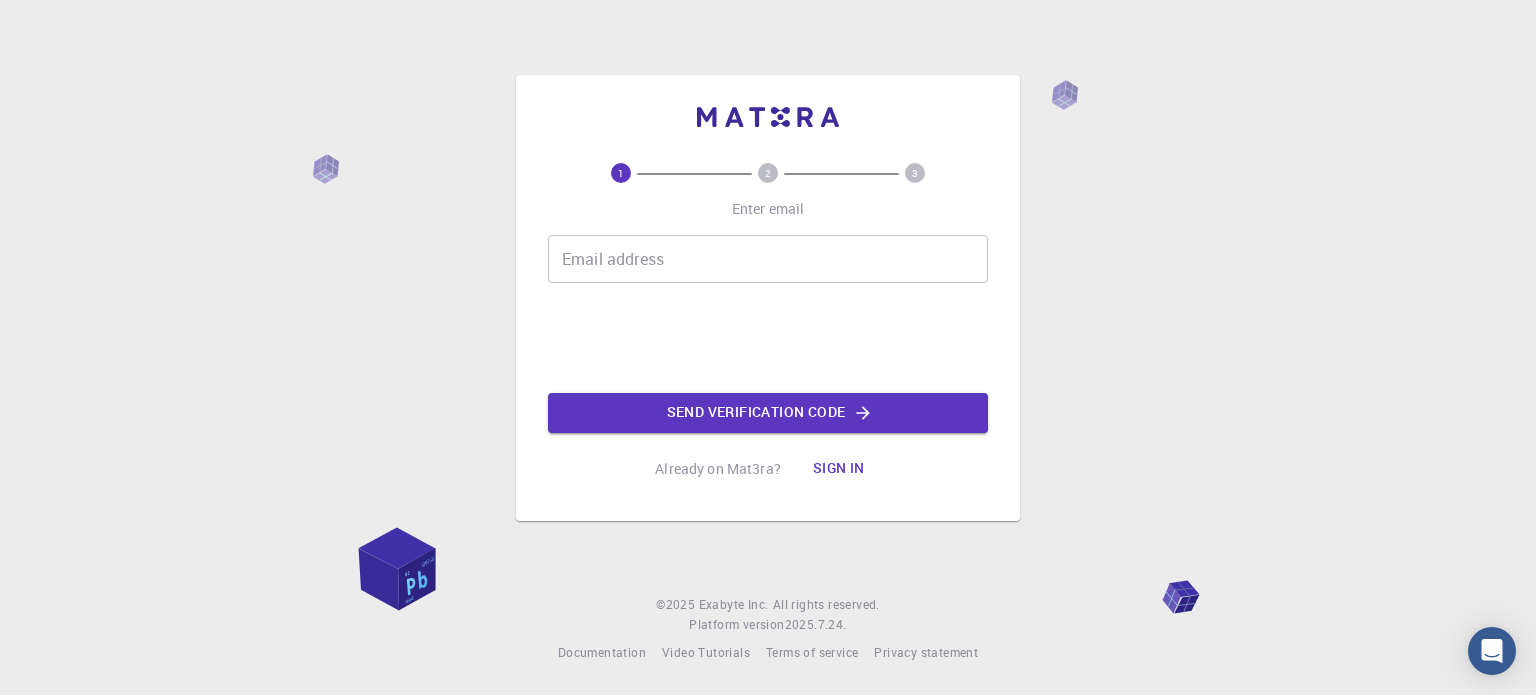 scroll, scrollTop: 0, scrollLeft: 0, axis: both 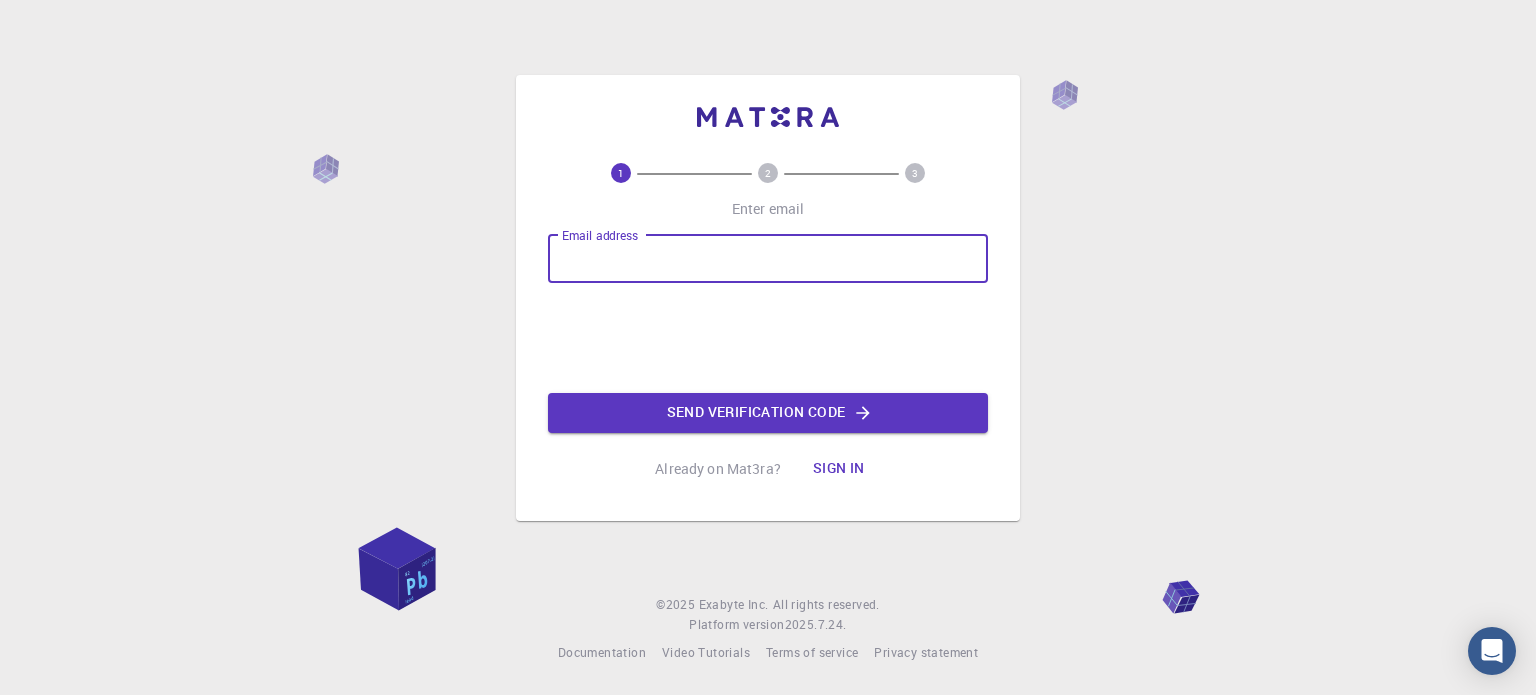 drag, startPoint x: 0, startPoint y: 0, endPoint x: 664, endPoint y: 250, distance: 709.504 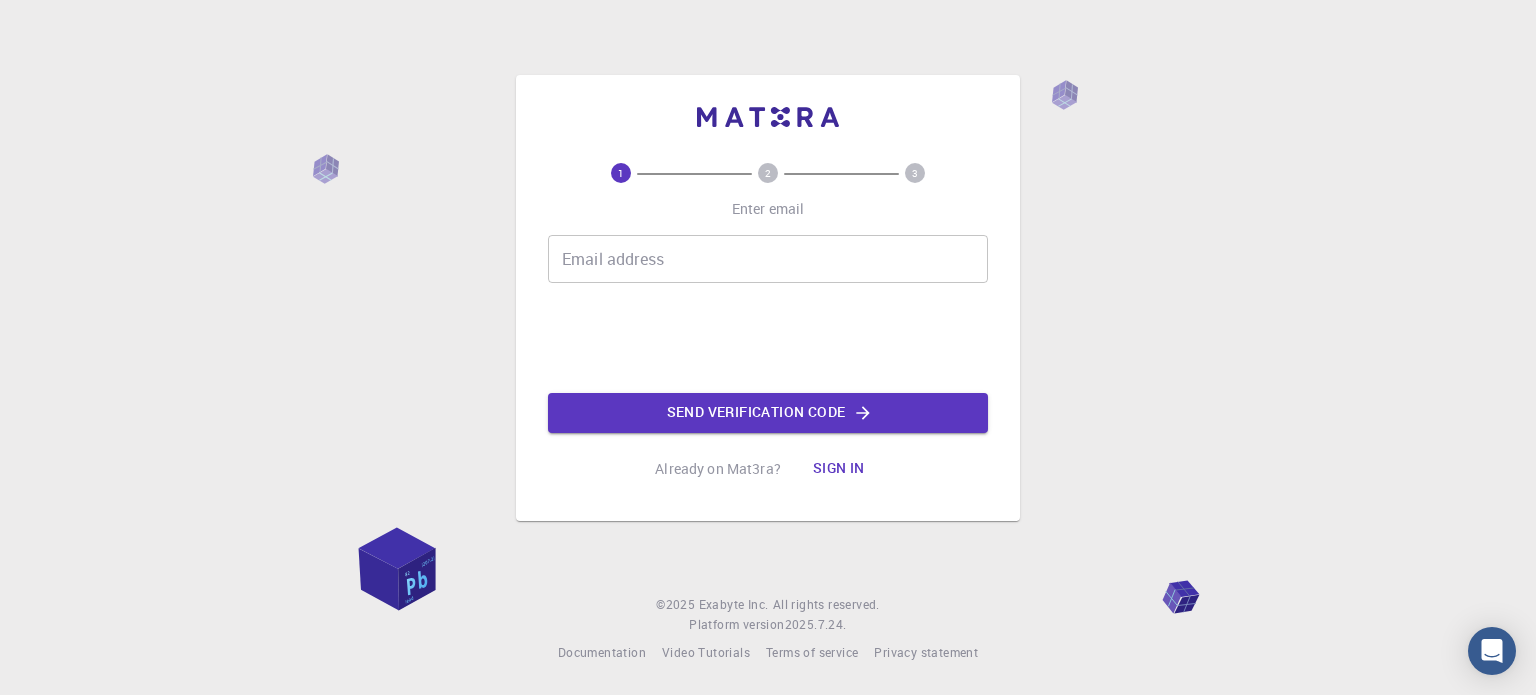 click on "1 2 3 Enter email Email address Email address Send verification code Already on Mat3ra? Sign in ©  2025   Exabyte Inc.   All rights reserved. Platform version  2025.7.24 . Documentation Video Tutorials Terms of service Privacy statement" at bounding box center [768, 347] 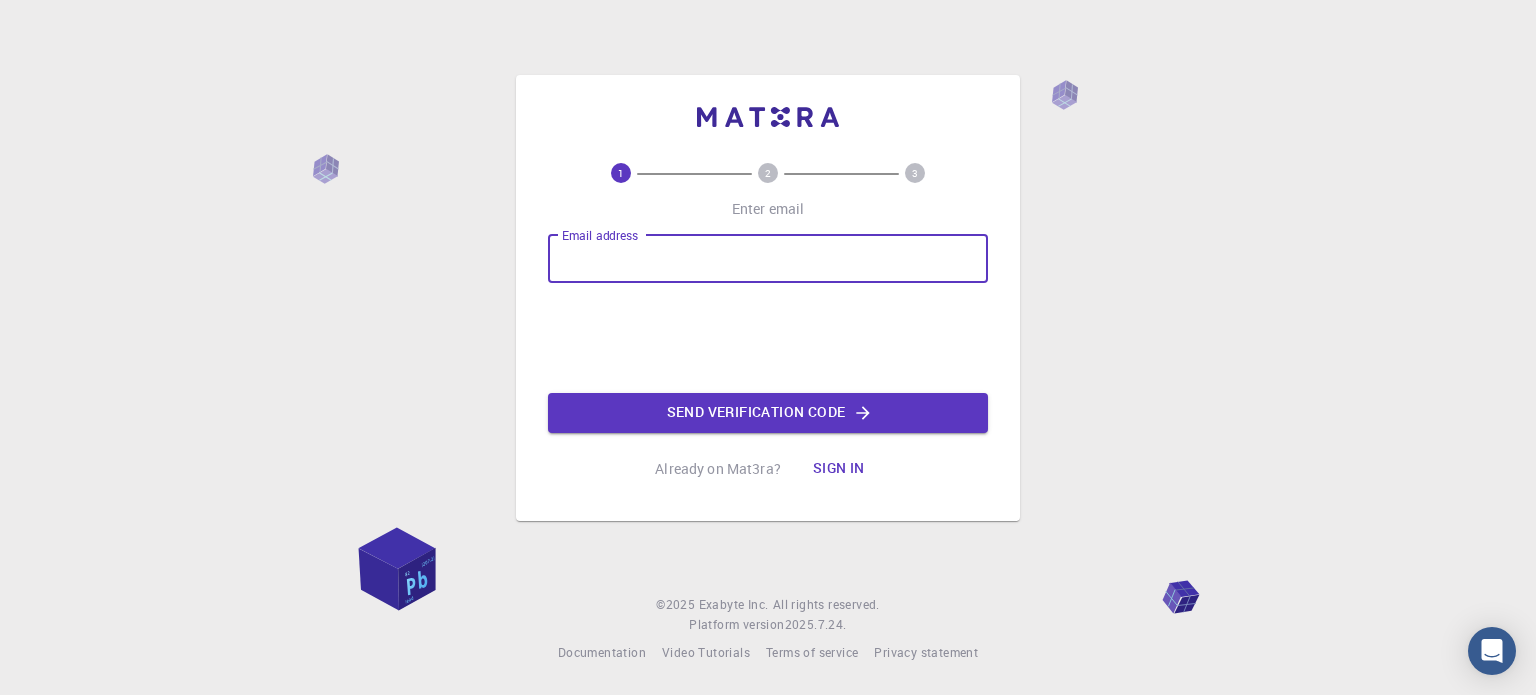 click on "Email address" at bounding box center (768, 259) 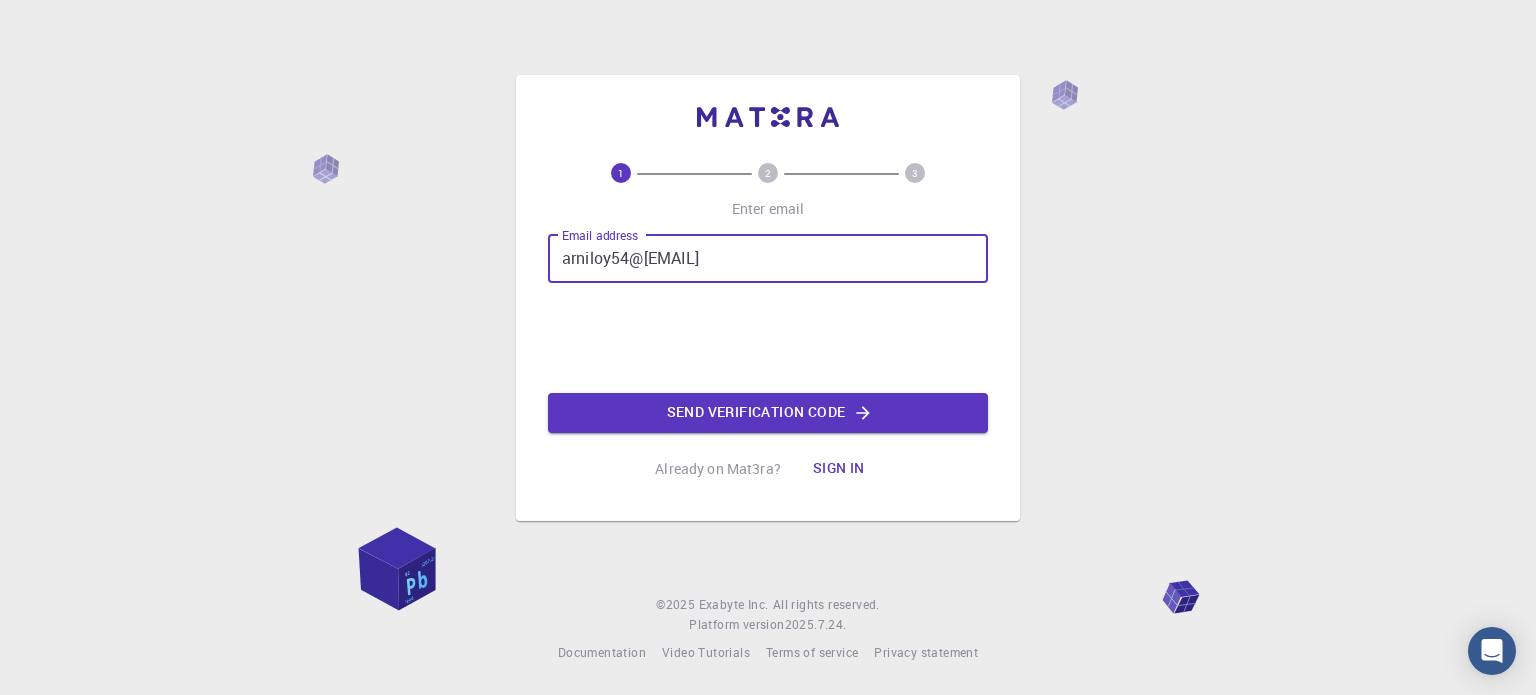 click on "arniloy54@[EMAIL]" at bounding box center [768, 259] 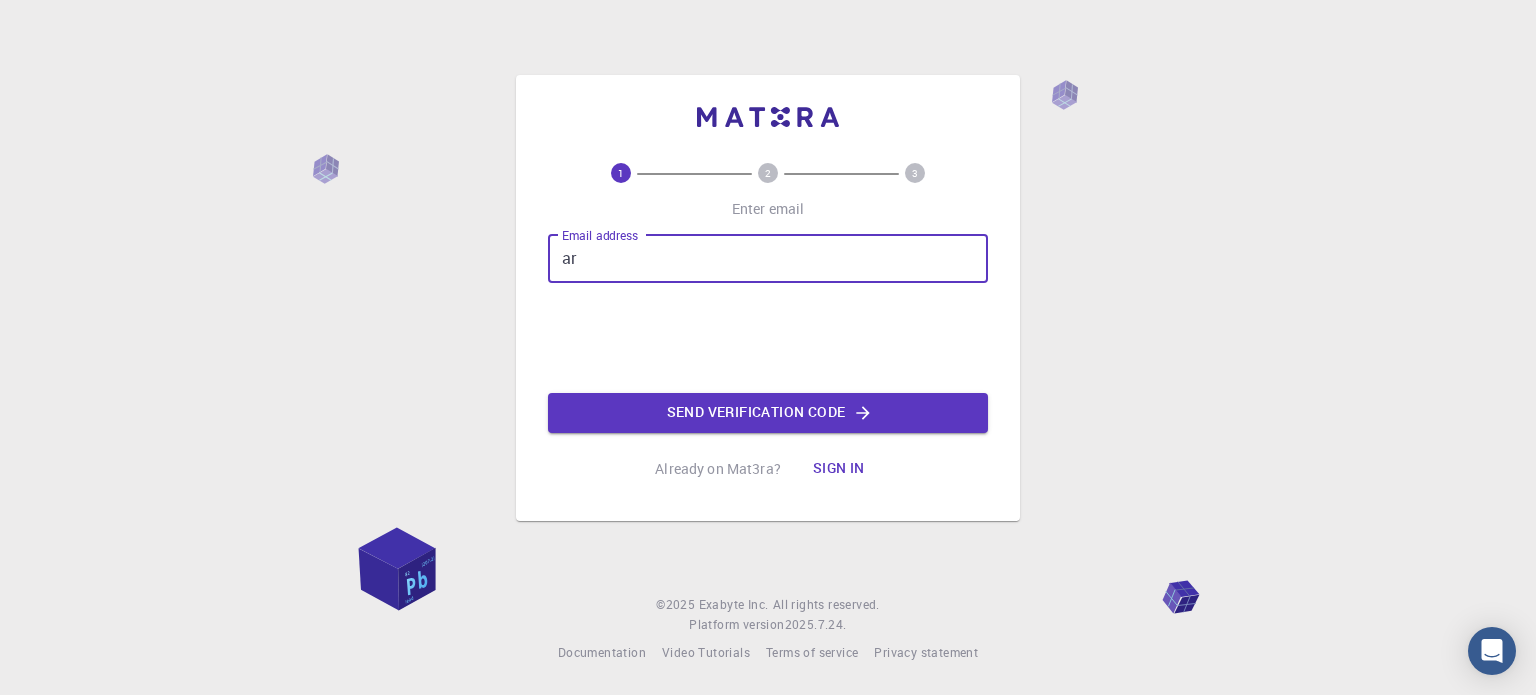 type on "a" 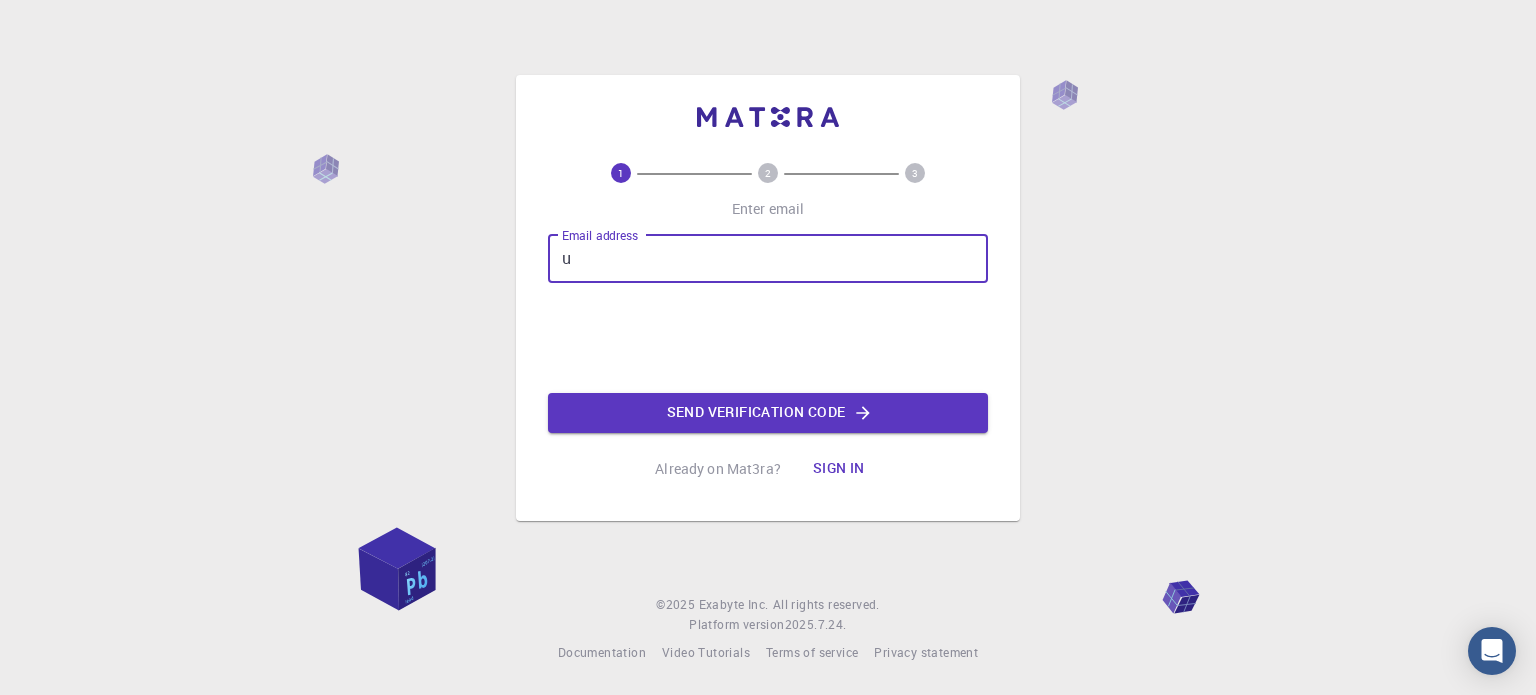 type on "[EMAIL]" 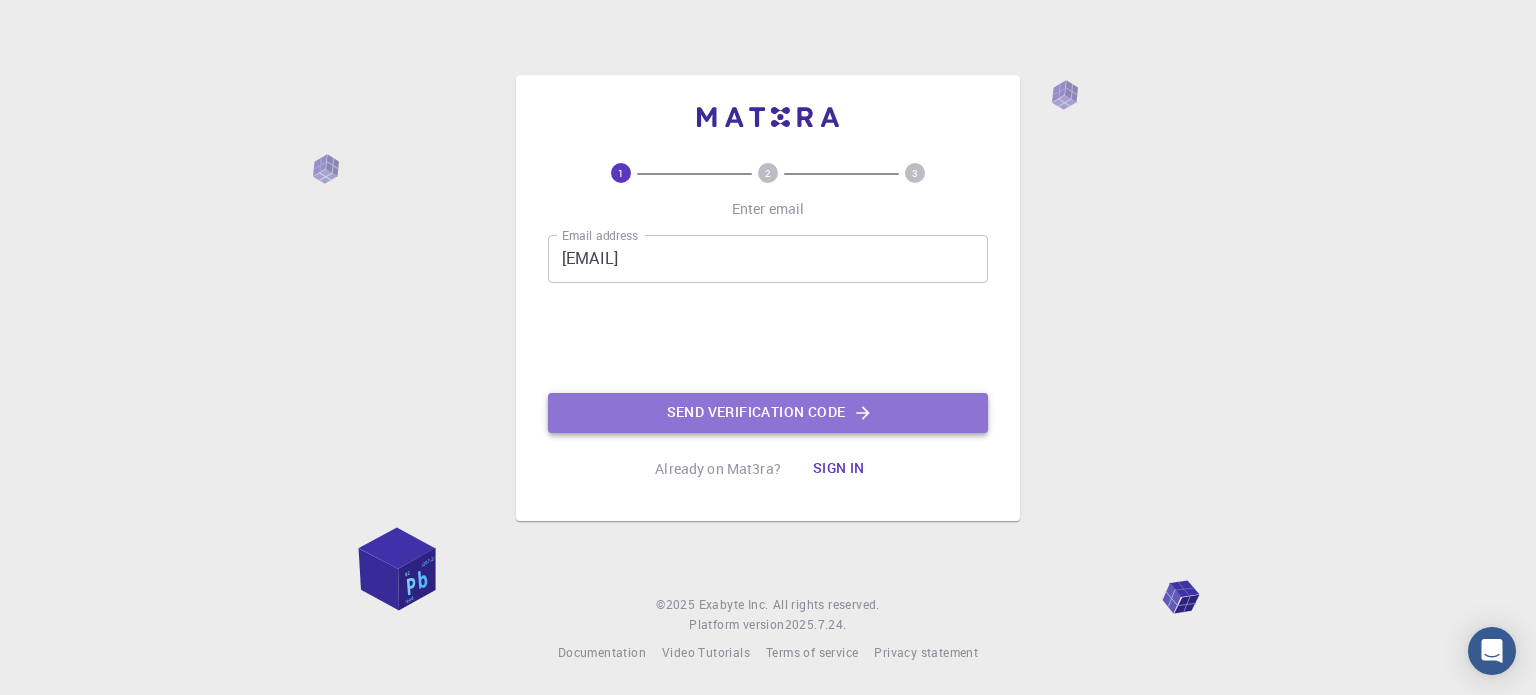 click on "Send verification code" 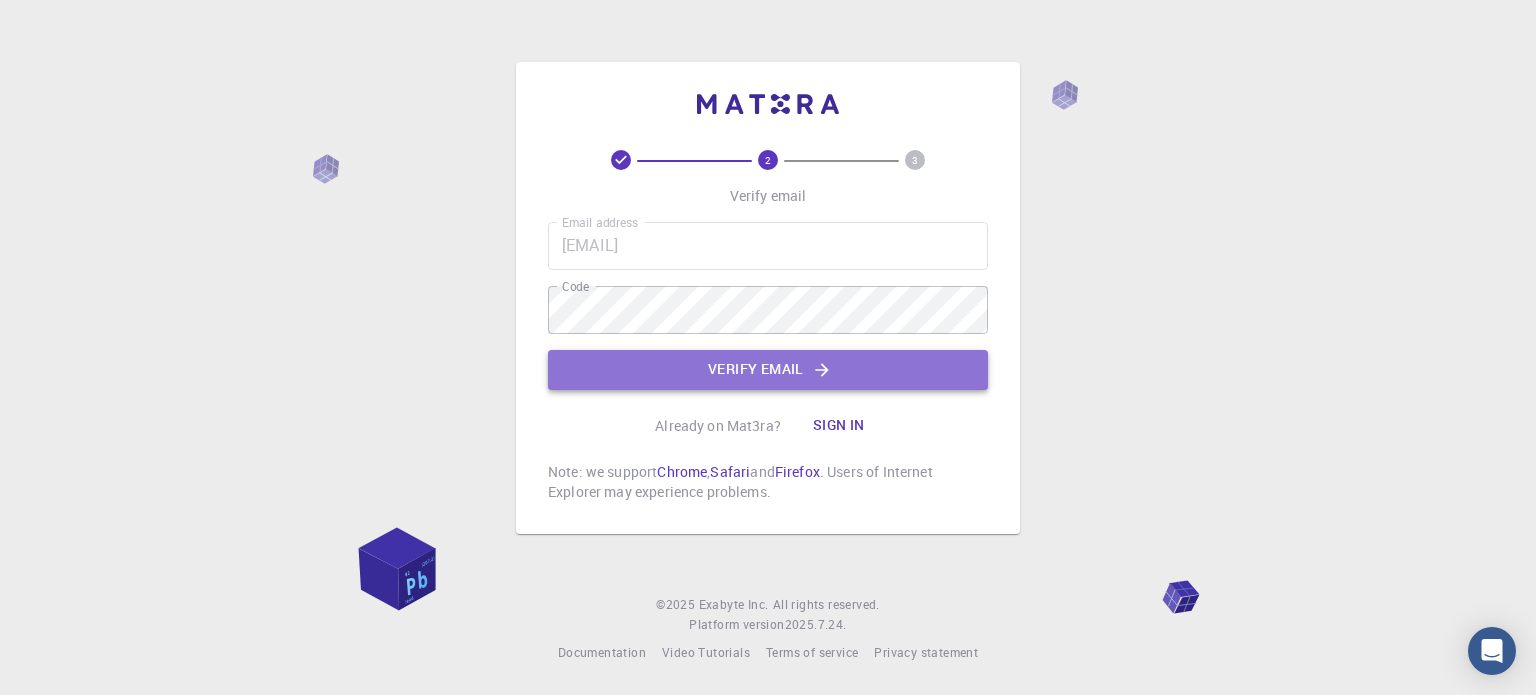 click on "Verify email" 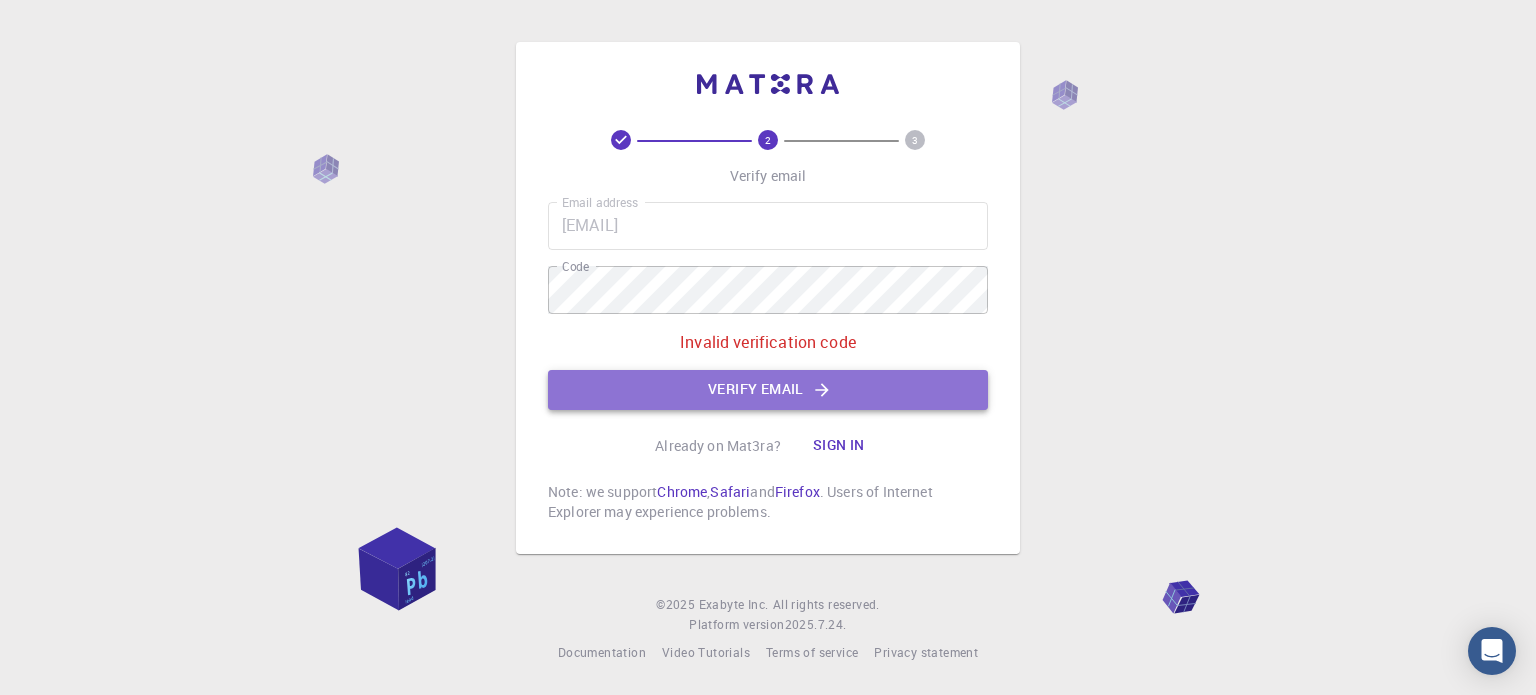 click on "Verify email" at bounding box center (768, 390) 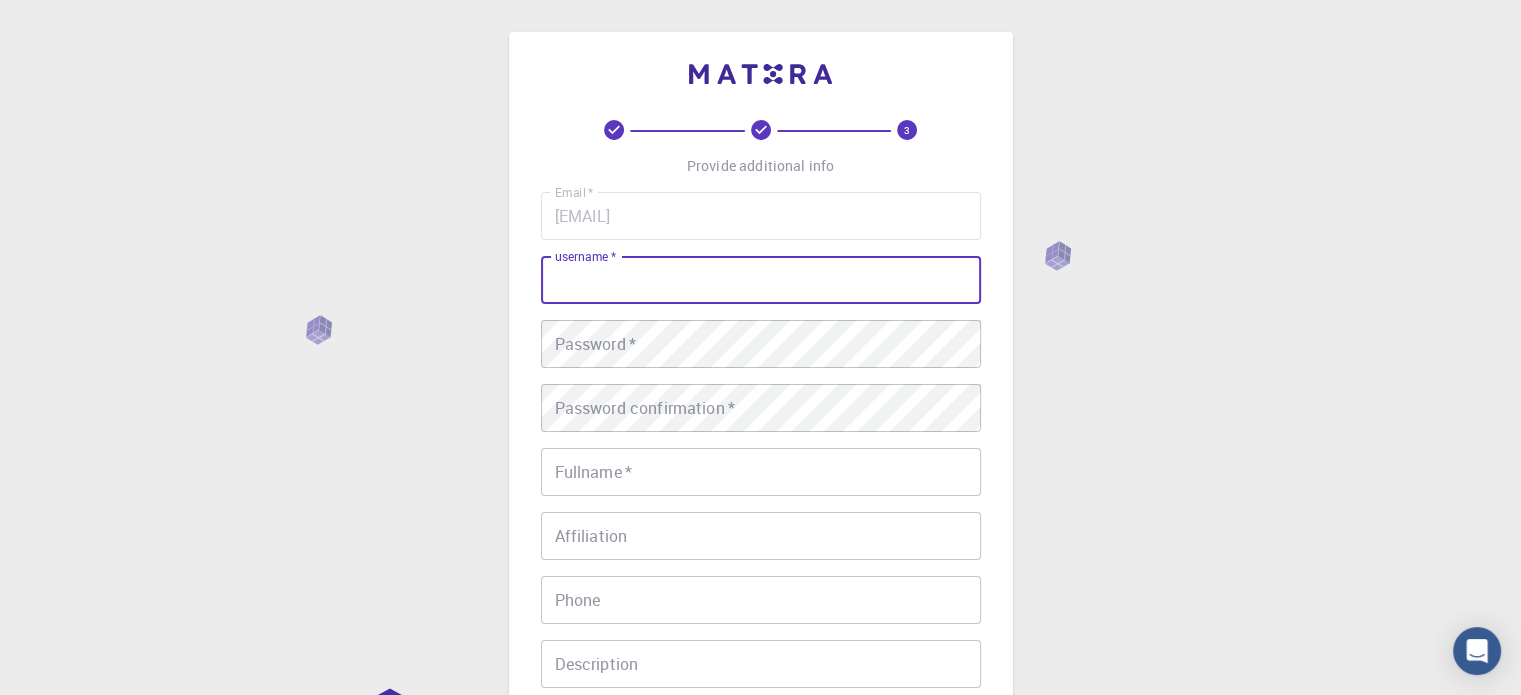 click on "username   *" at bounding box center [761, 280] 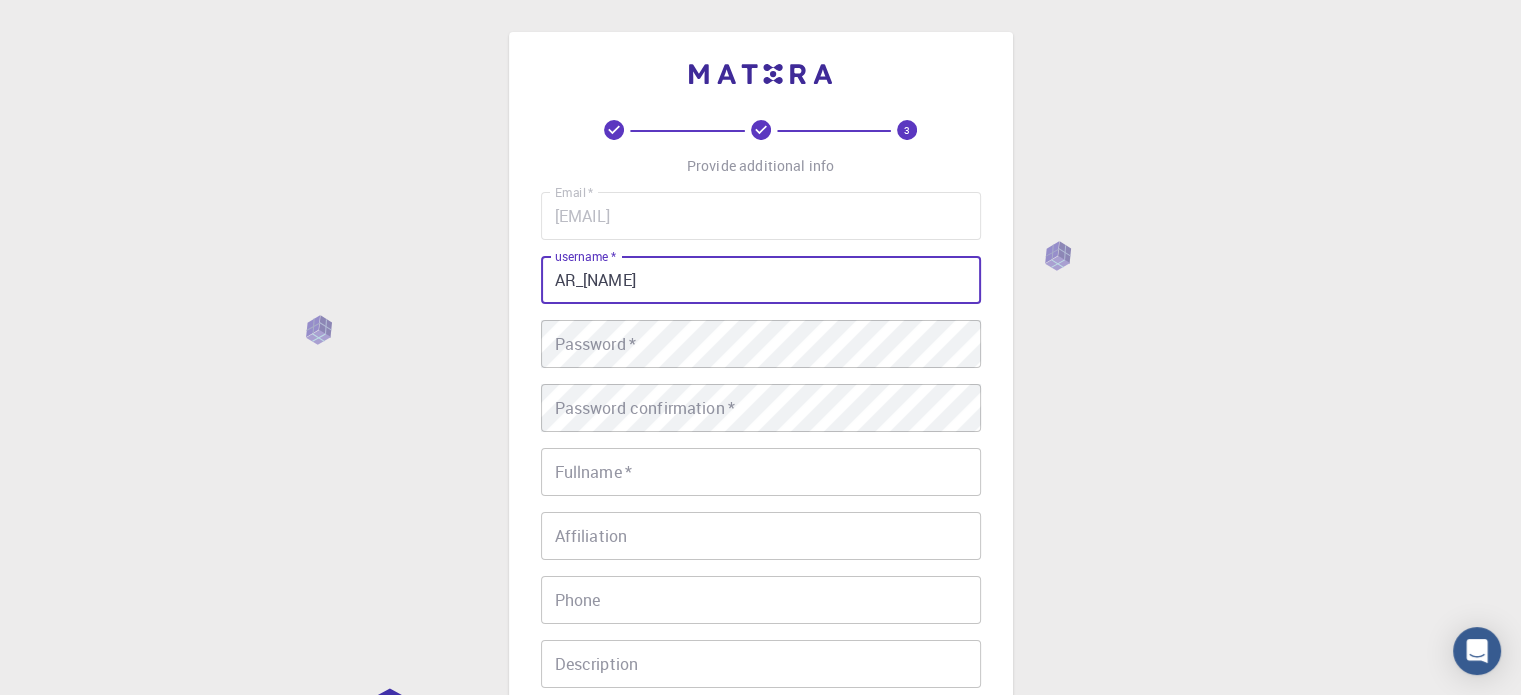 type on "AR_[NAME]" 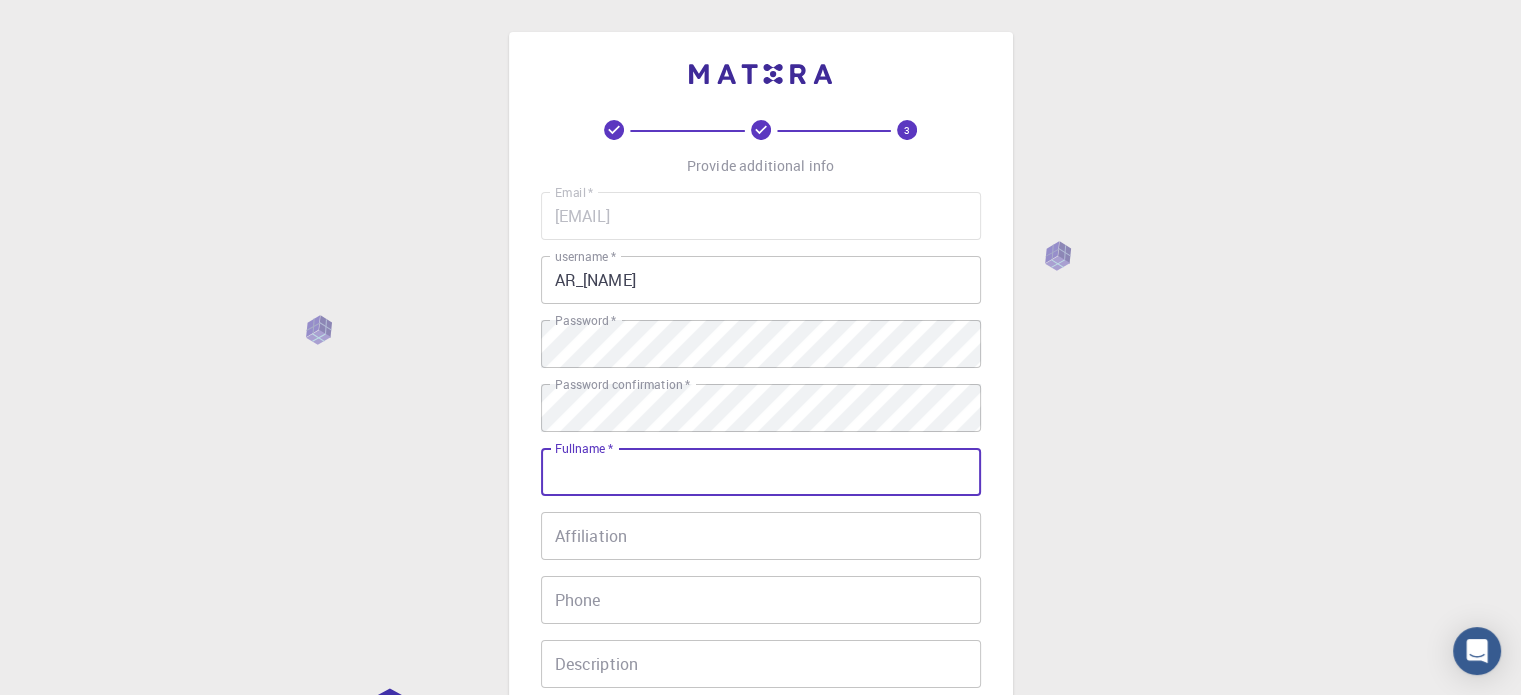 click on "Fullname   *" at bounding box center [761, 472] 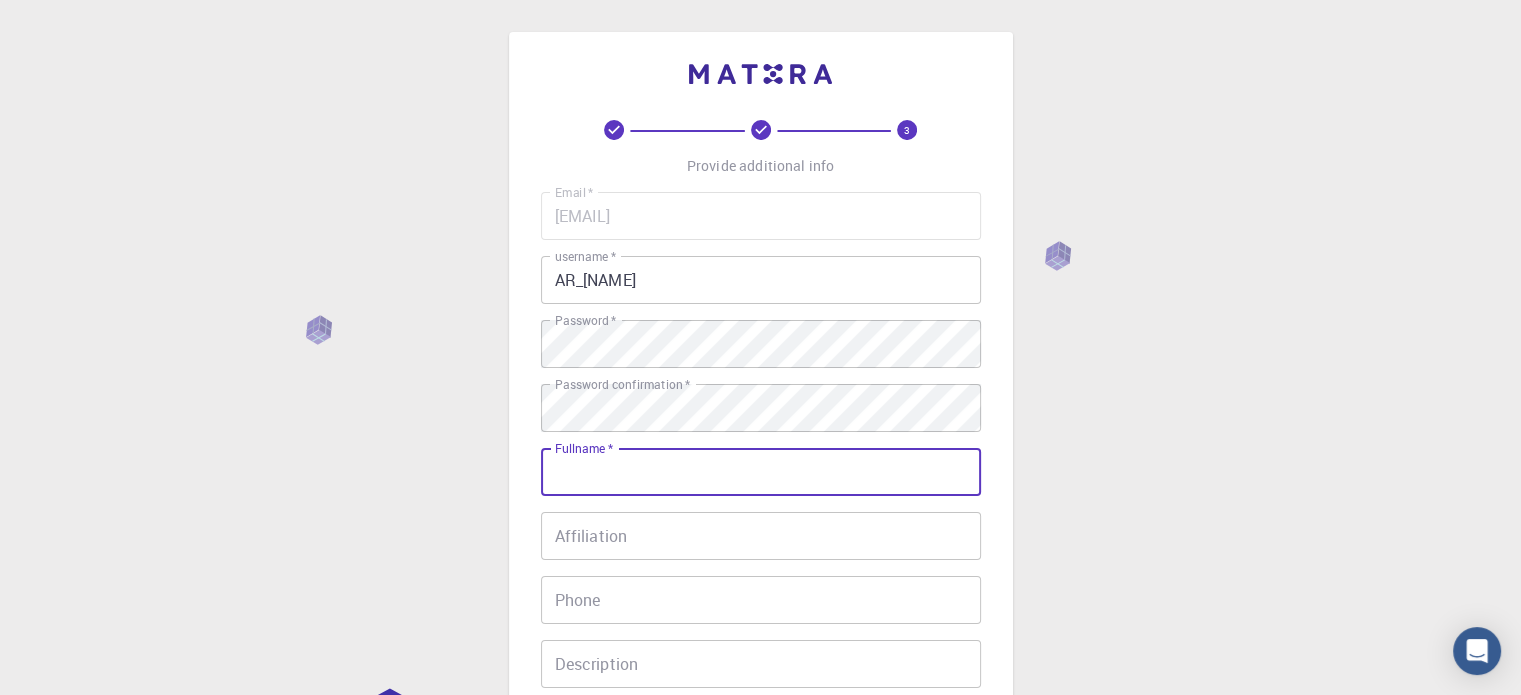 type on "MD. [NAME] [NAME]" 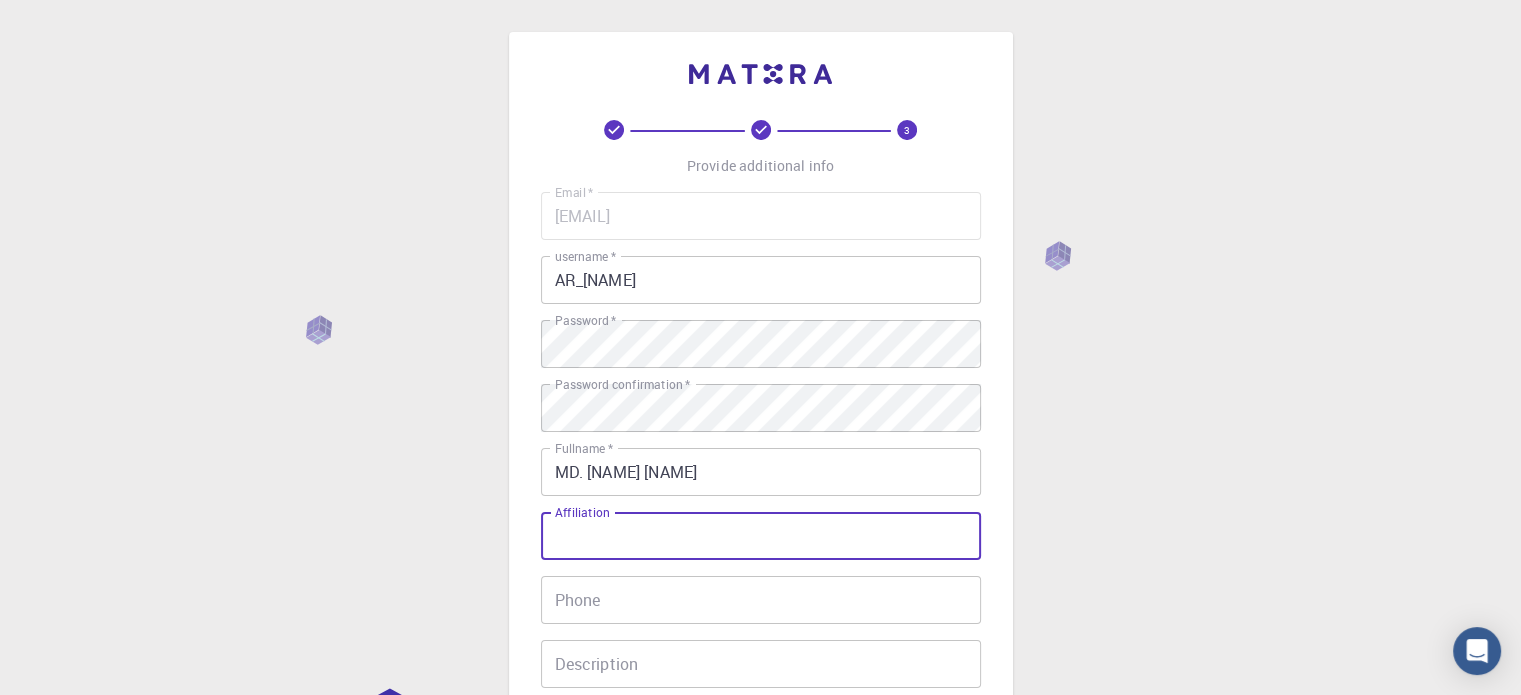 click on "Affiliation" at bounding box center [761, 536] 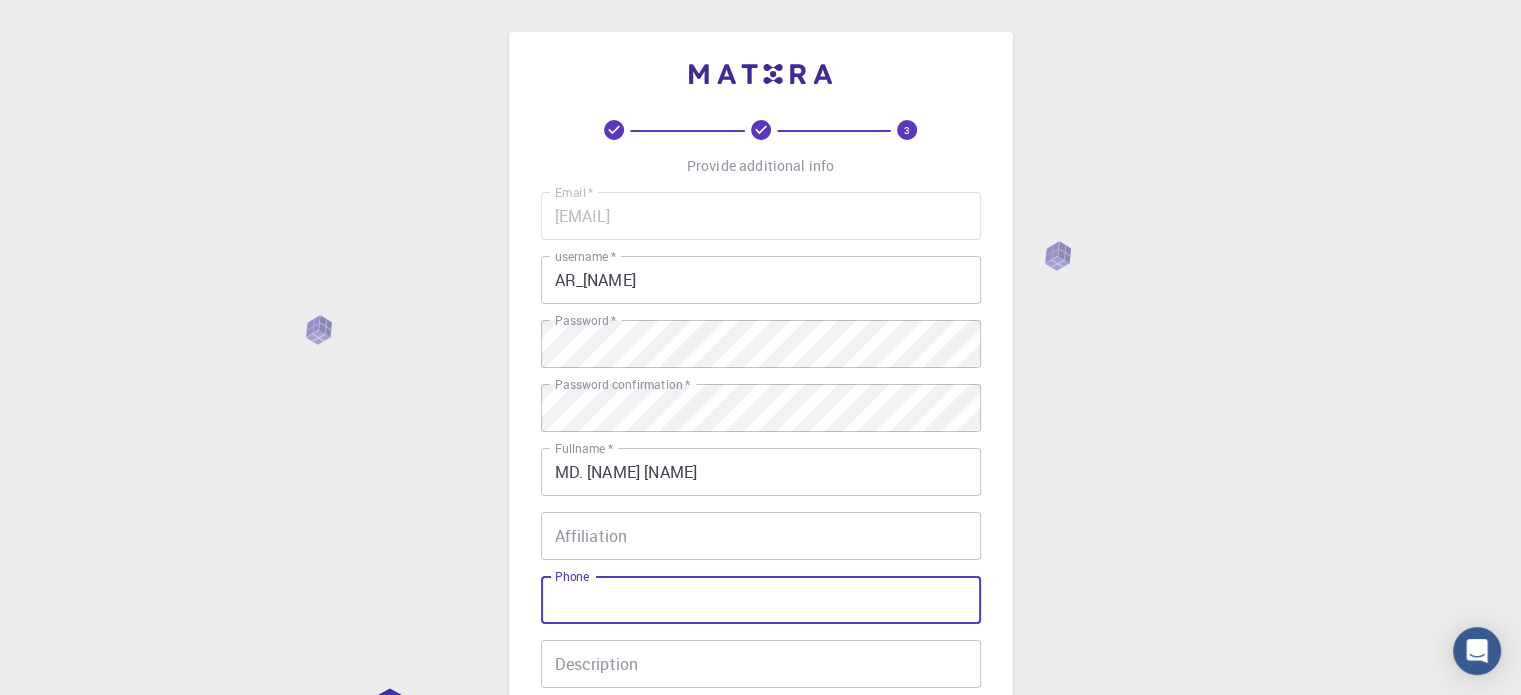 click on "Phone" at bounding box center [761, 600] 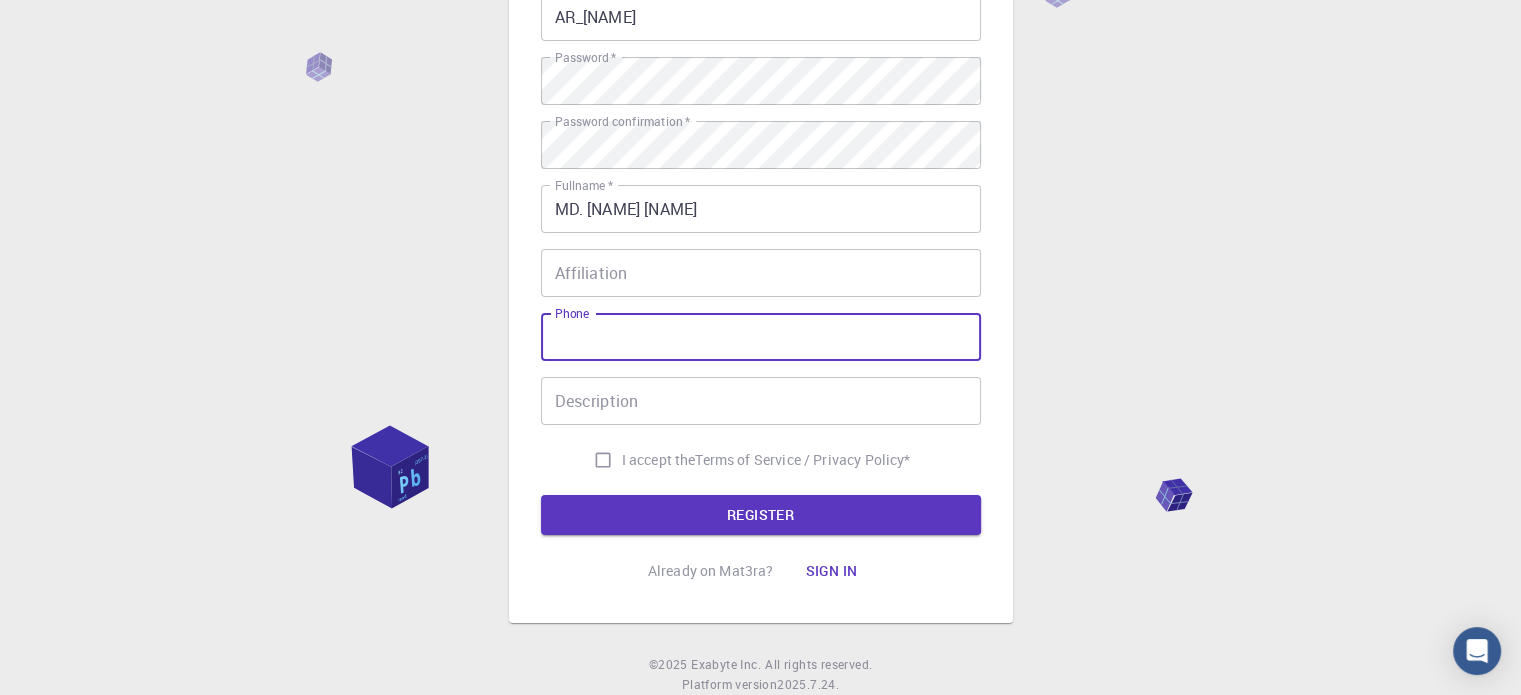 scroll, scrollTop: 264, scrollLeft: 0, axis: vertical 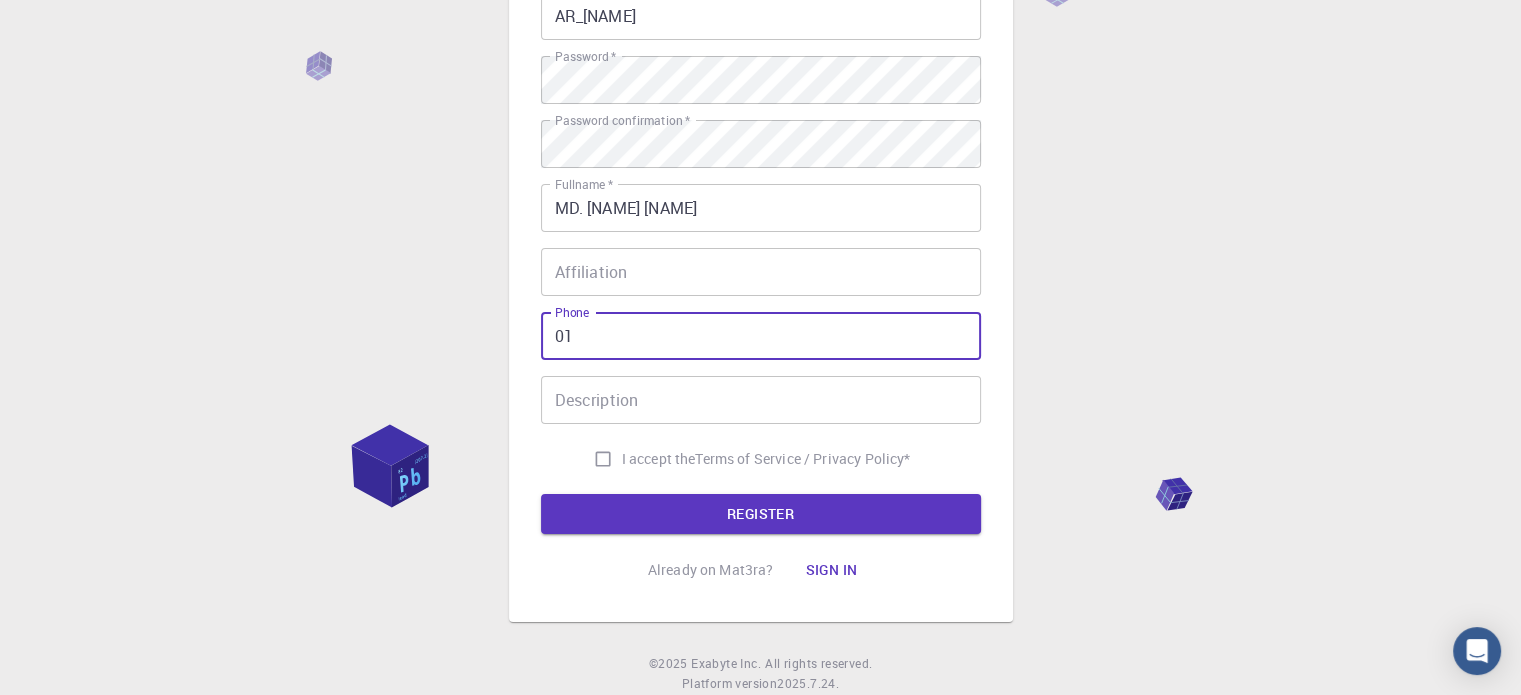 type on "0" 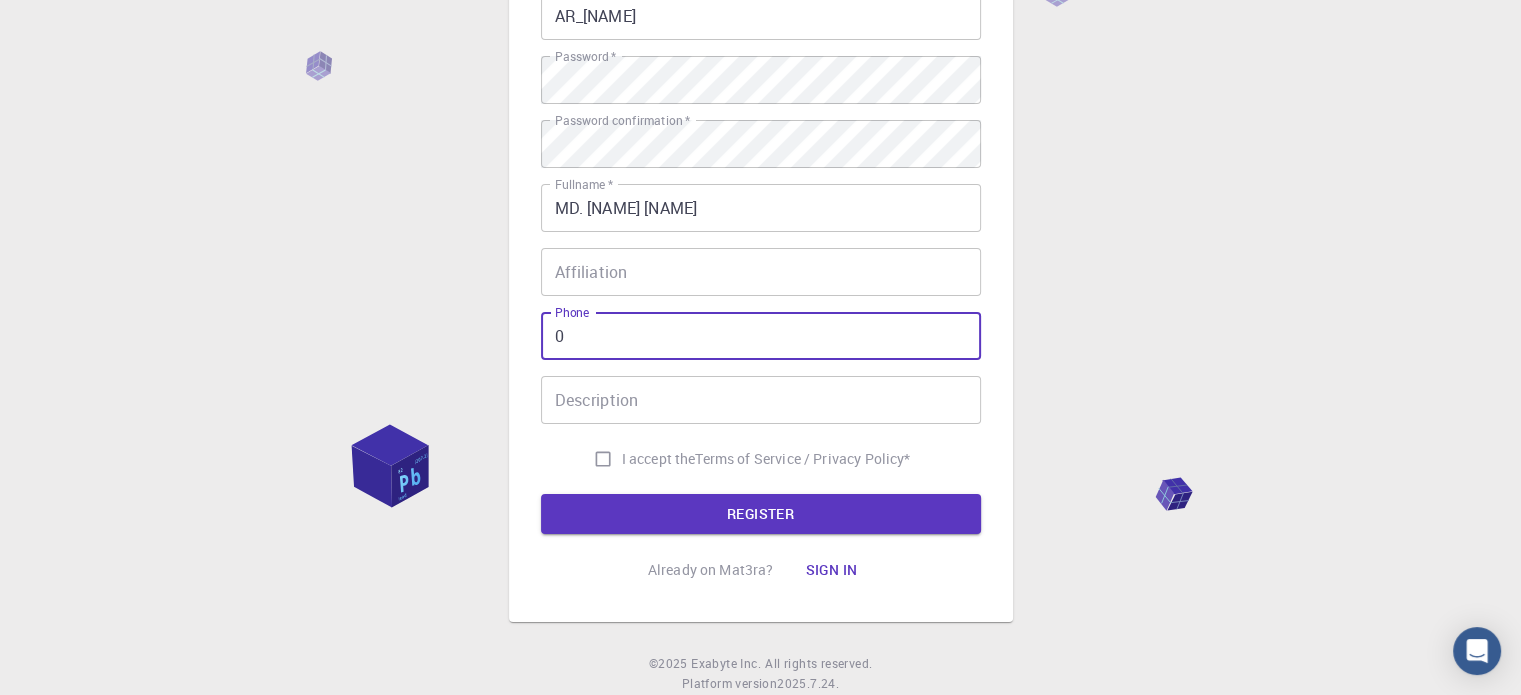 type 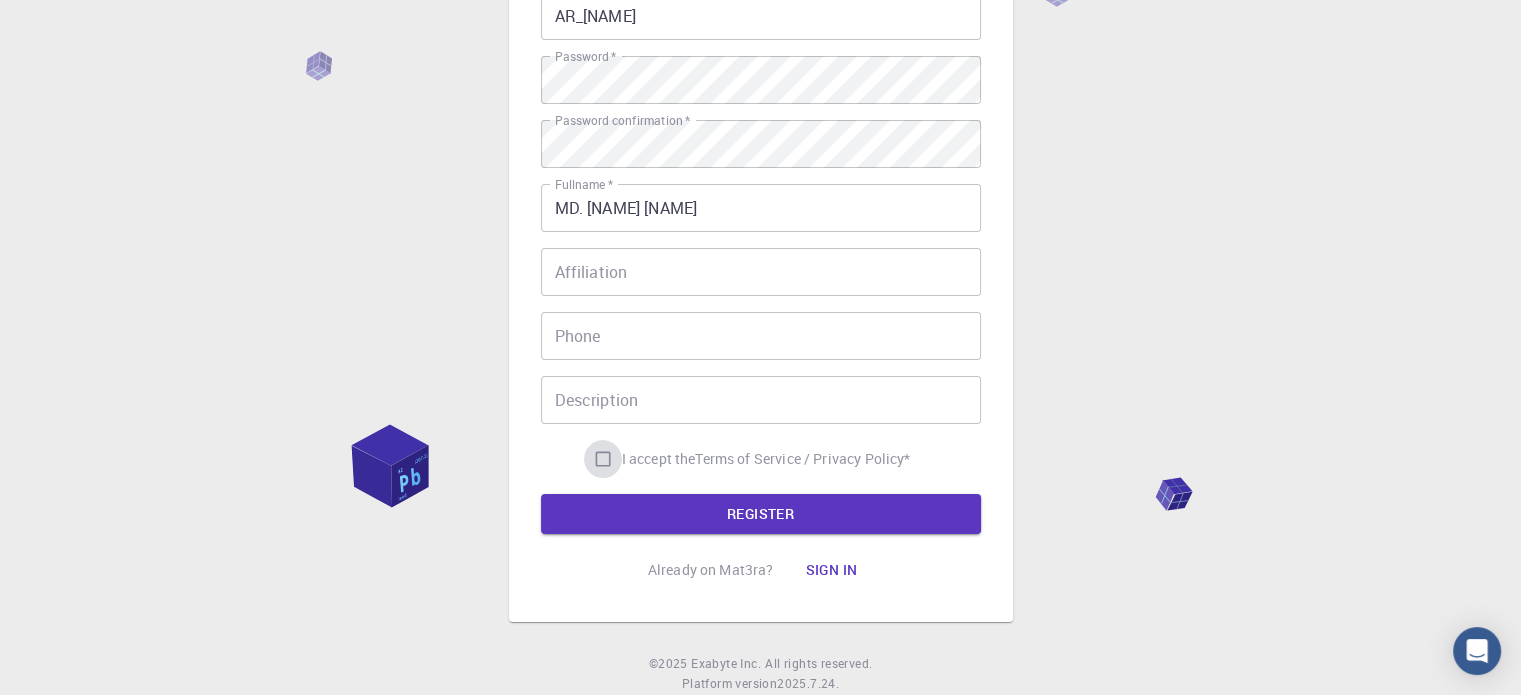 click on "I accept the  Terms of Service / Privacy Policy  *" at bounding box center (603, 459) 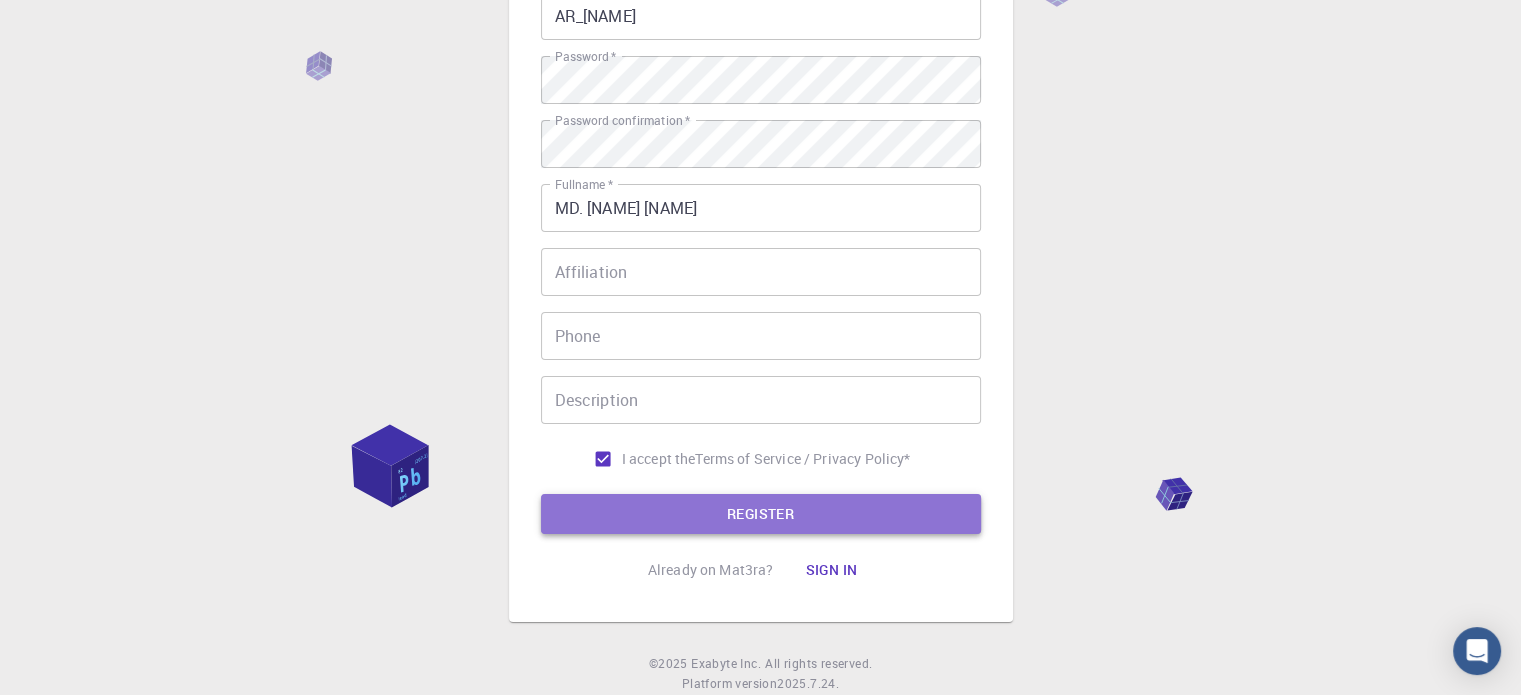 click on "REGISTER" at bounding box center (761, 514) 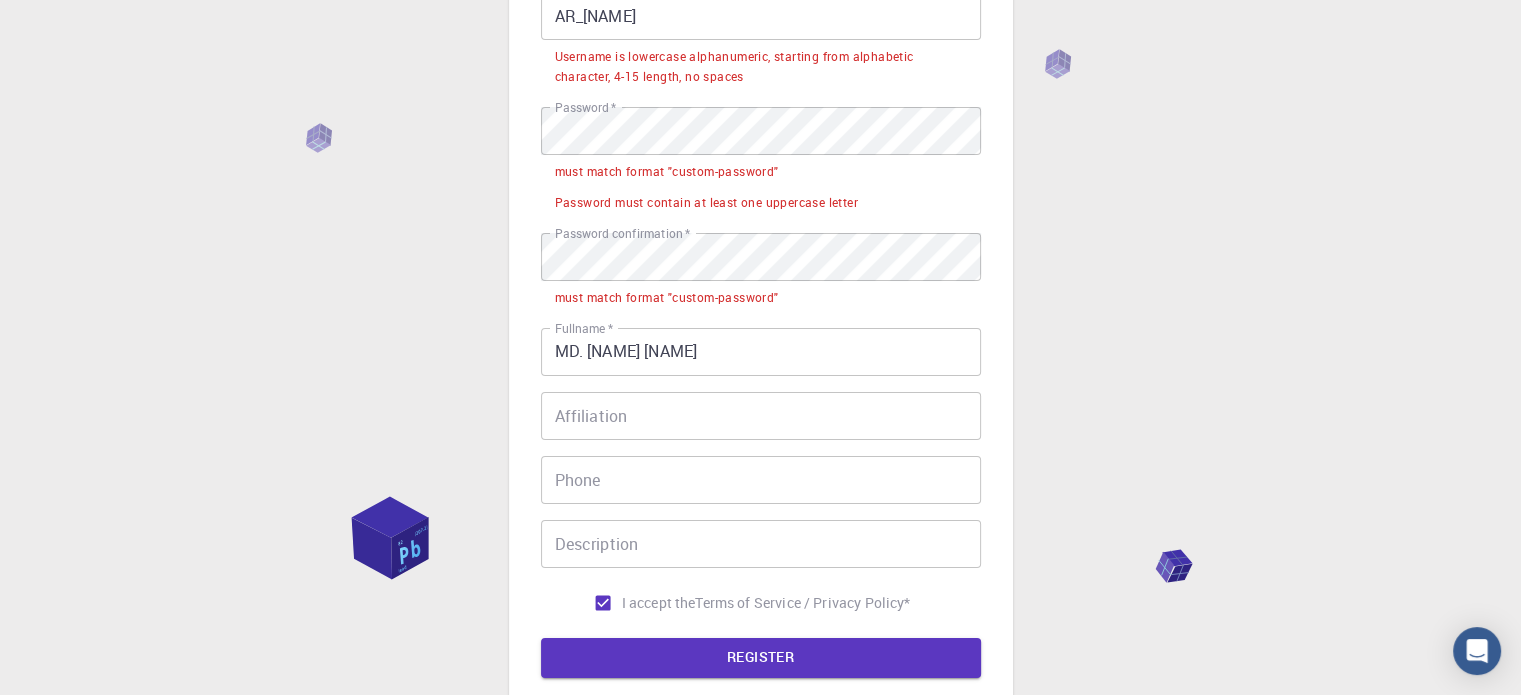 click on "3 Provide additional info Email   * [EMAIL] Email   * username   * AR_[NAME] username   * Username is lowercase alphanumeric, starting from alphabetic character, 4-15 length, no spaces Password   * Password   * must match format "custom-password" Password must contain at least one uppercase letter Password confirmation   * Password confirmation   * must match format "custom-password" Fullname   * MD. [NAME] [NAME] Fullname   * Affiliation Affiliation Phone Phone Description Description I accept the Terms of Service / Privacy Policy * REGISTER Already on Mat3ra? Sign in © 2025 Exabyte Inc. All rights reserved. Platform version 2025.7.24 . Documentation Video Tutorials Terms of service Privacy statement" at bounding box center [760, 316] 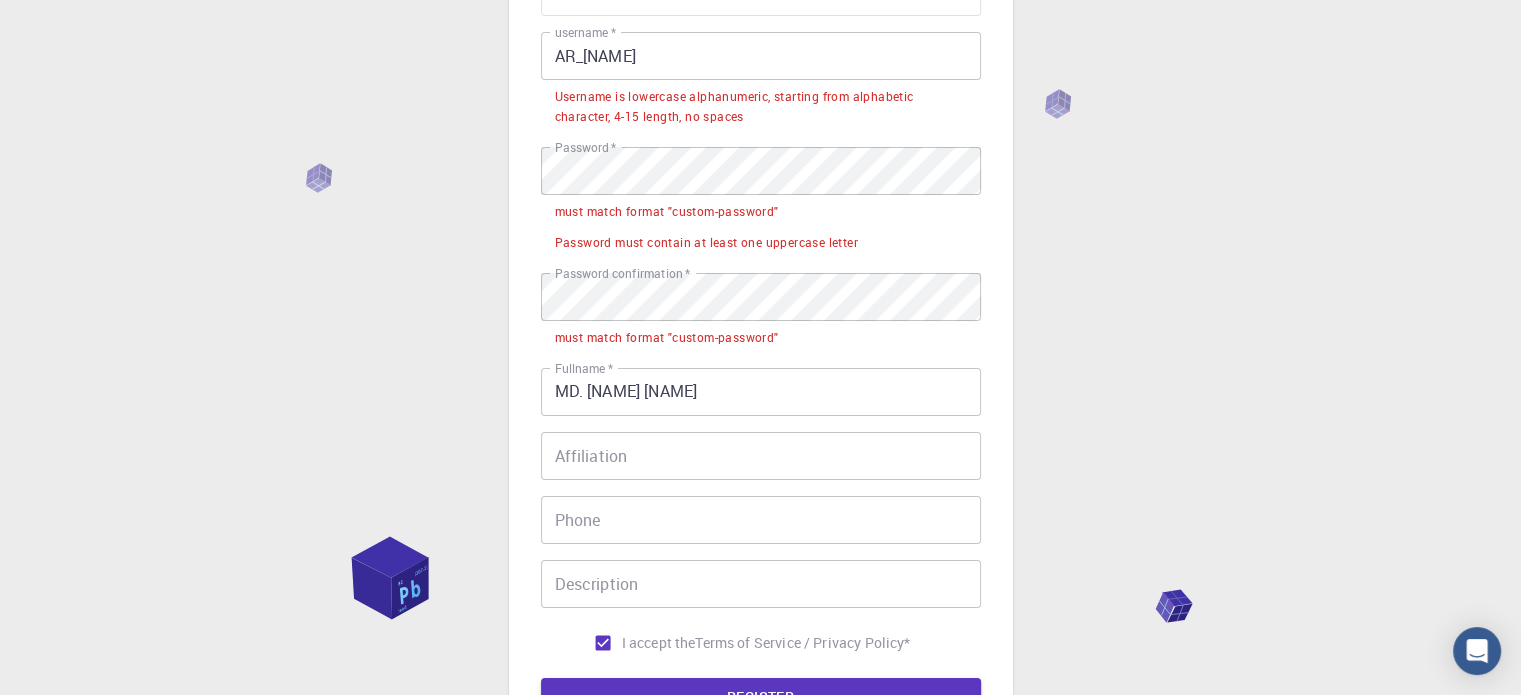 scroll, scrollTop: 184, scrollLeft: 0, axis: vertical 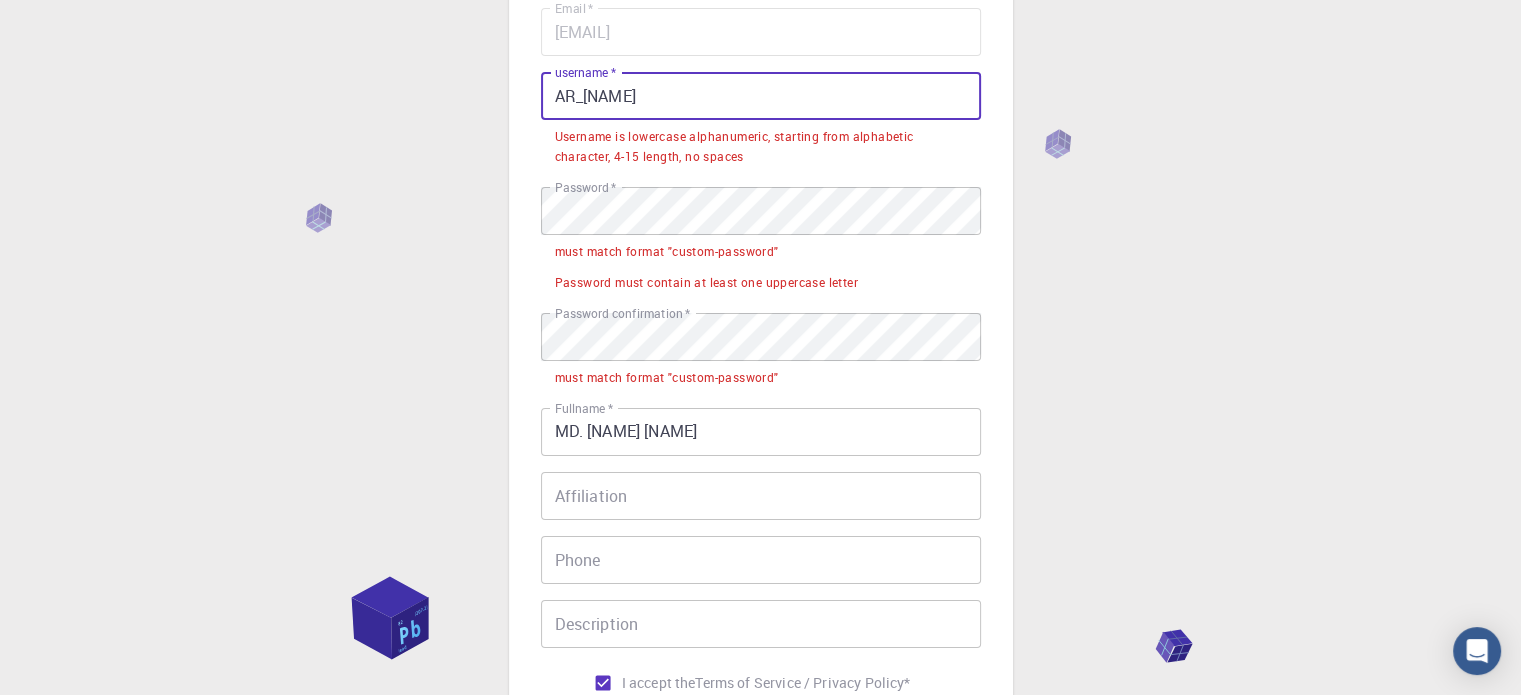 click on "AR_[NAME]" at bounding box center (761, 96) 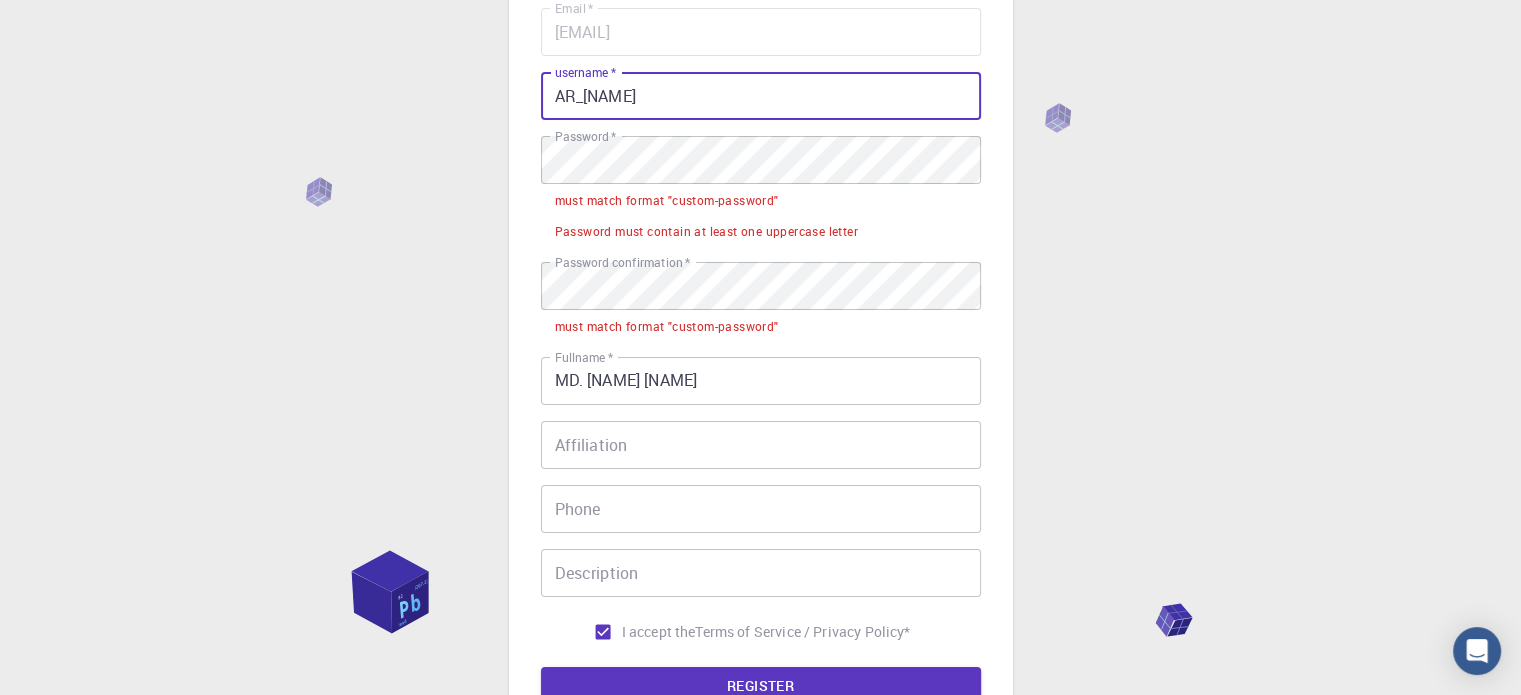 click on "AR_[NAME]" at bounding box center [761, 96] 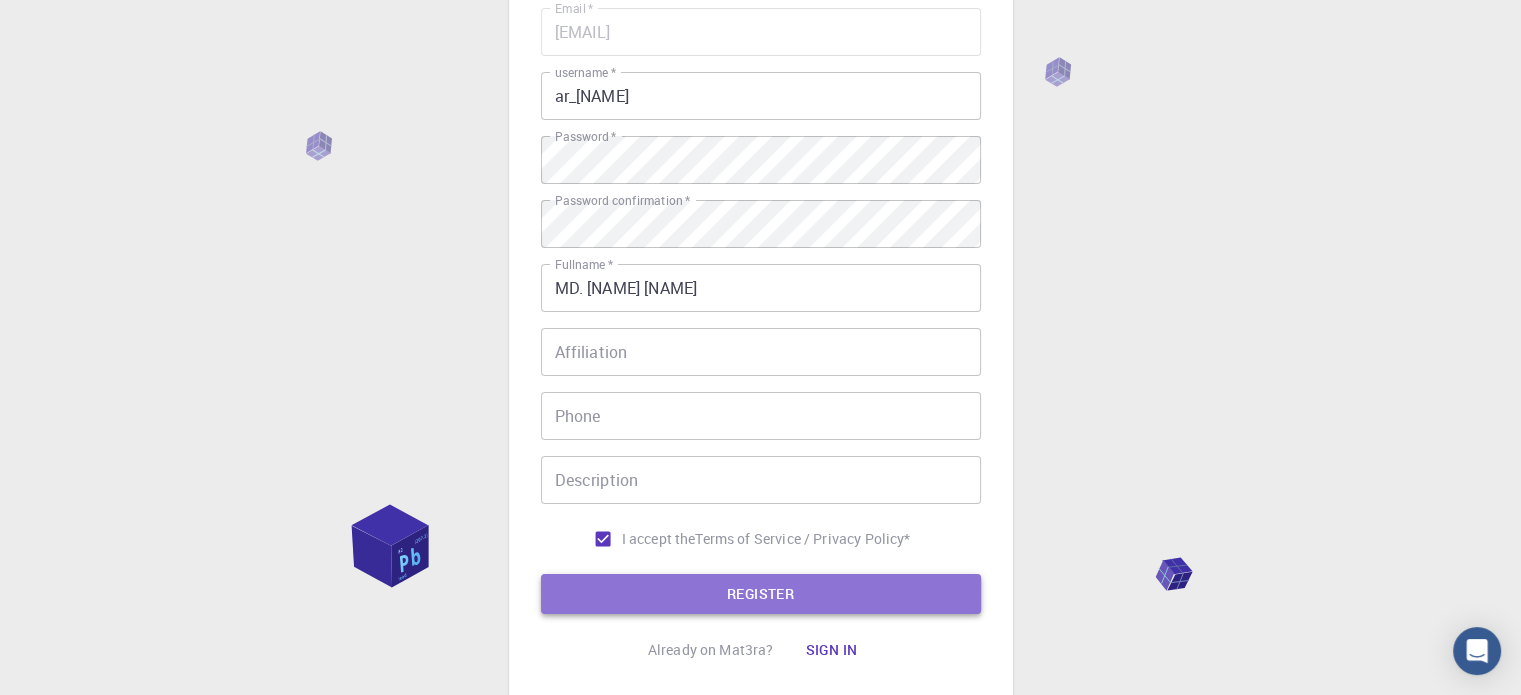 click on "REGISTER" at bounding box center (761, 594) 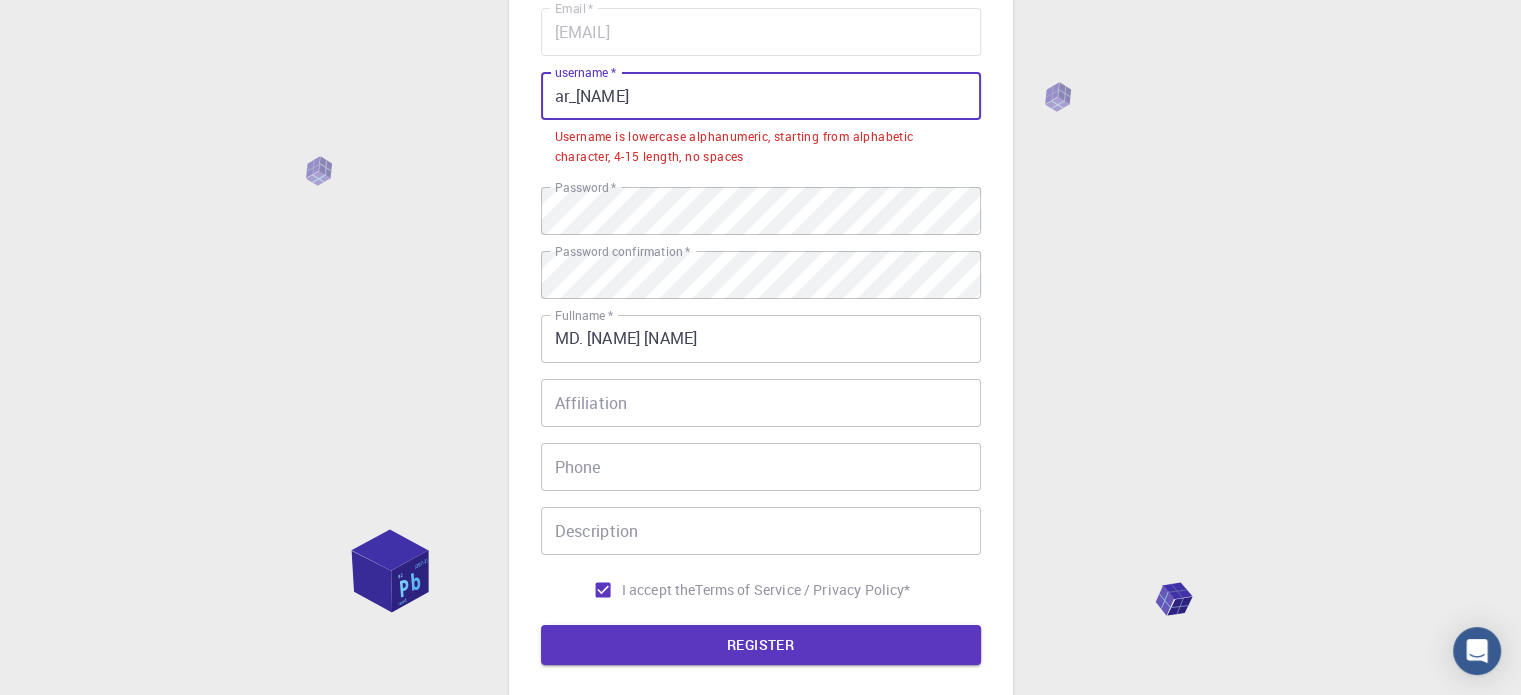 click on "ar_[NAME]" at bounding box center (761, 96) 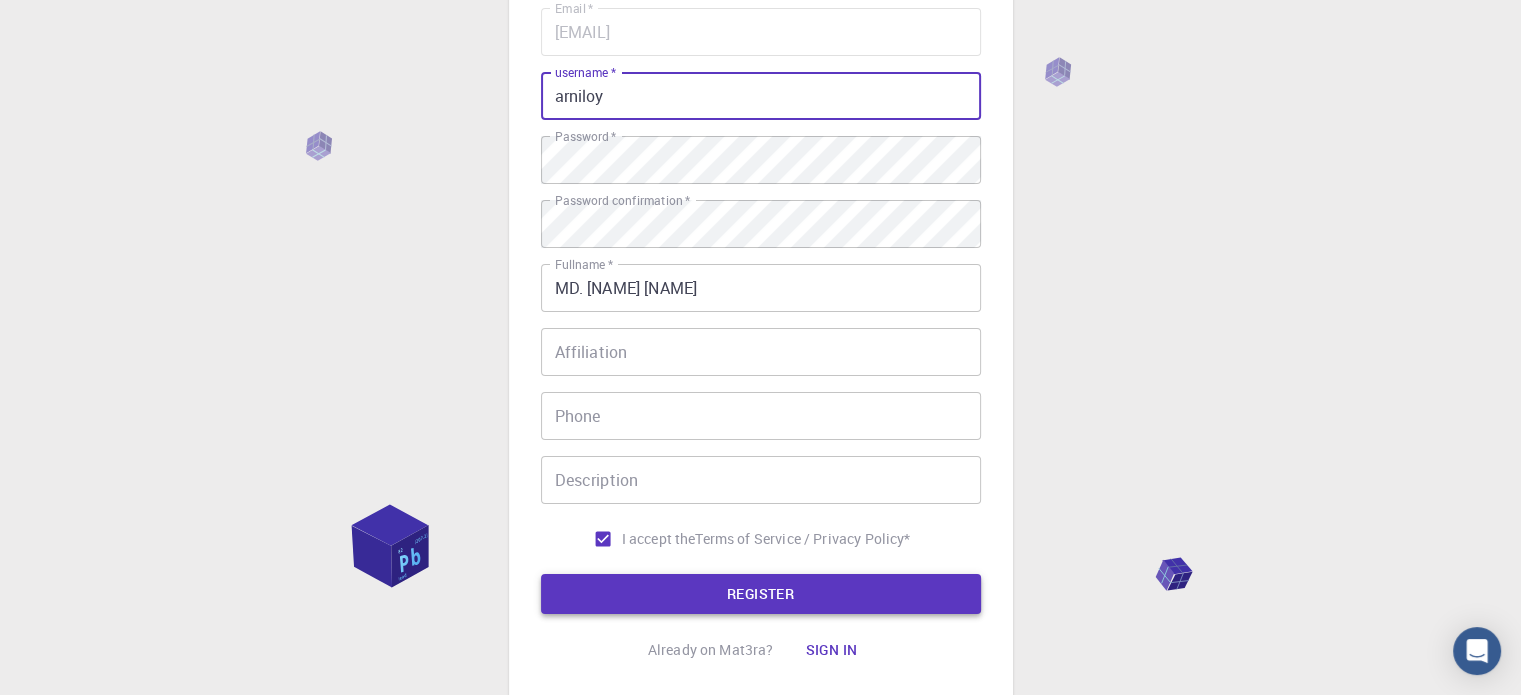 type on "arniloy" 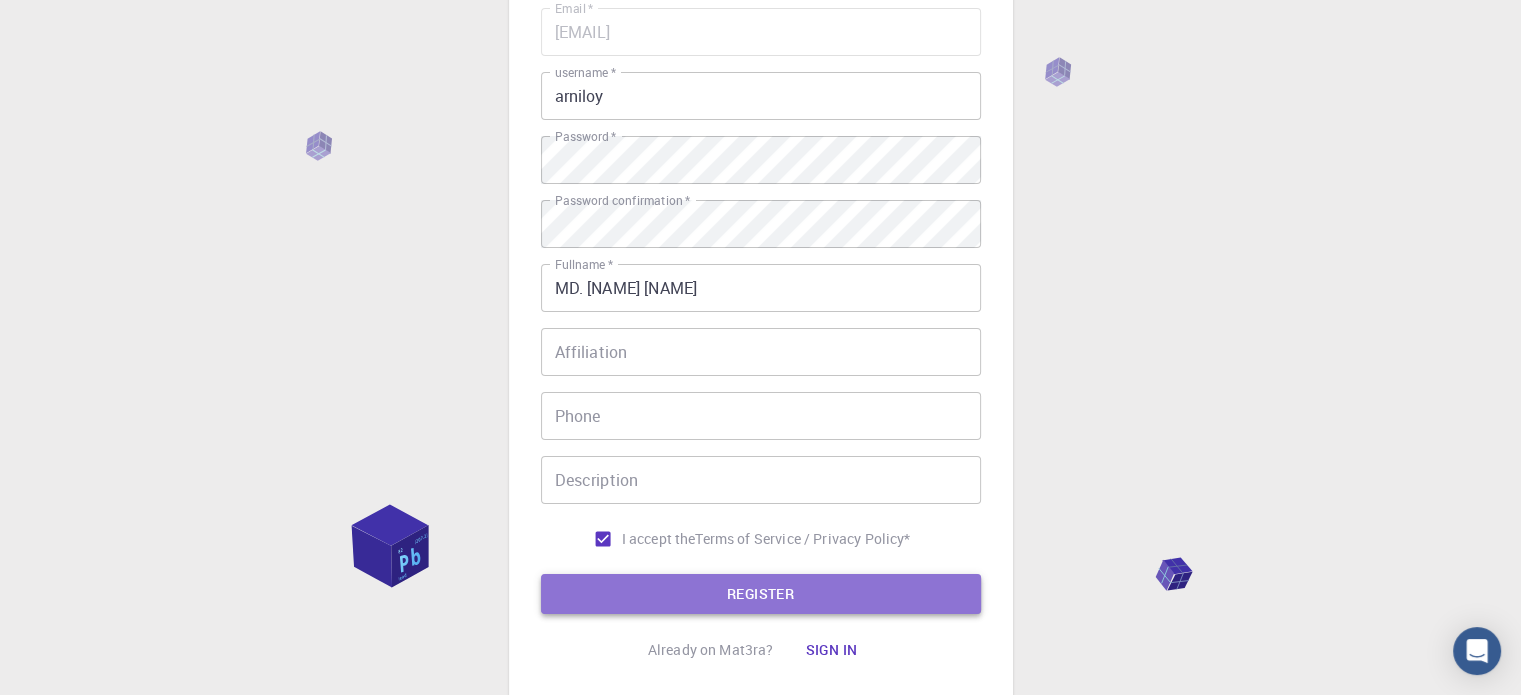 click on "REGISTER" at bounding box center [761, 594] 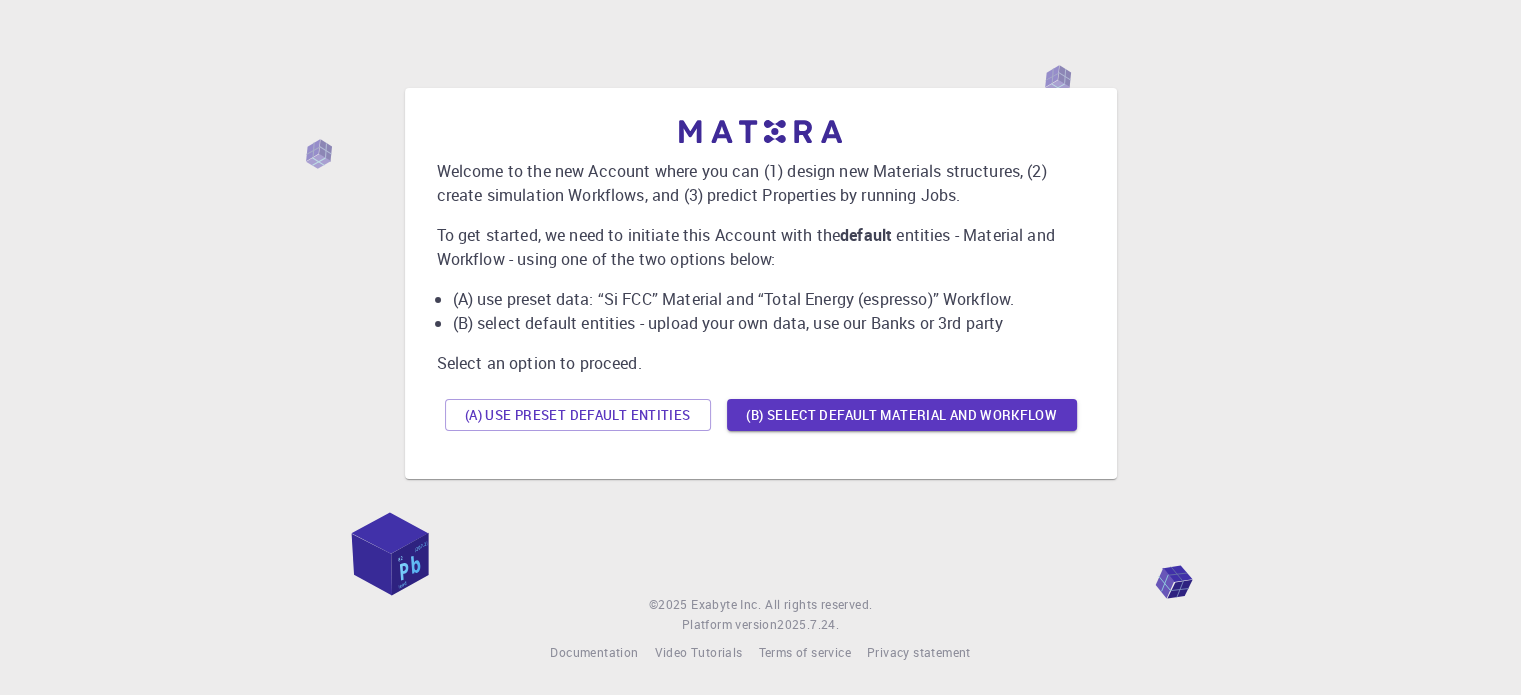 scroll, scrollTop: 0, scrollLeft: 0, axis: both 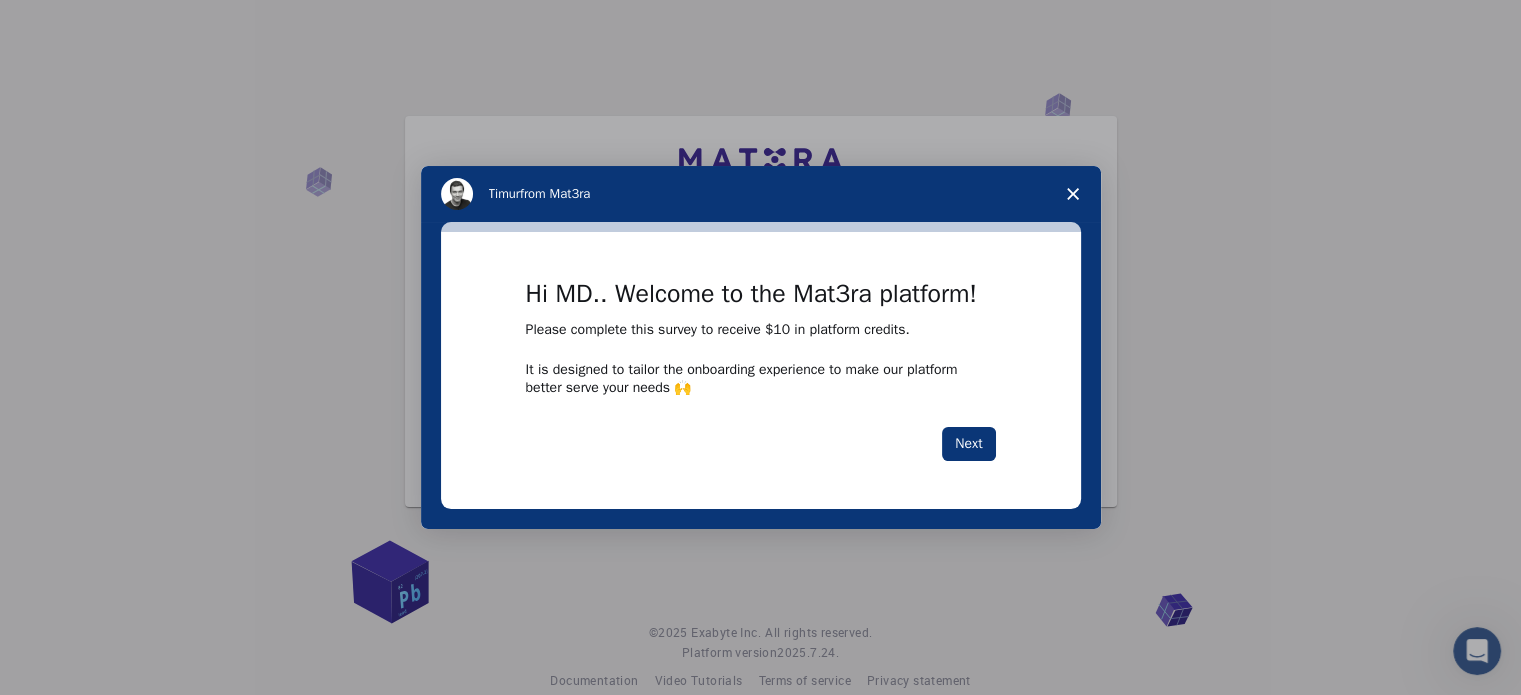 click at bounding box center (760, 347) 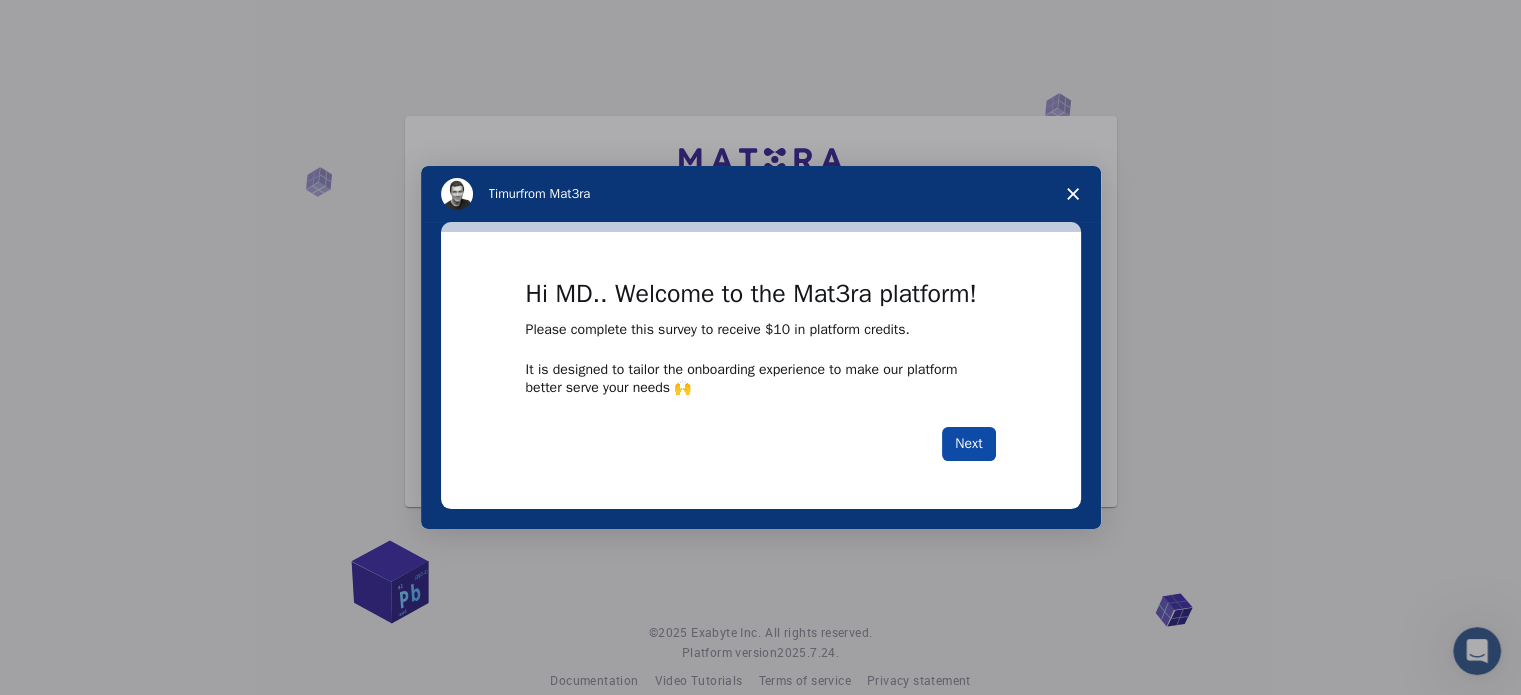 click on "Next" at bounding box center (968, 444) 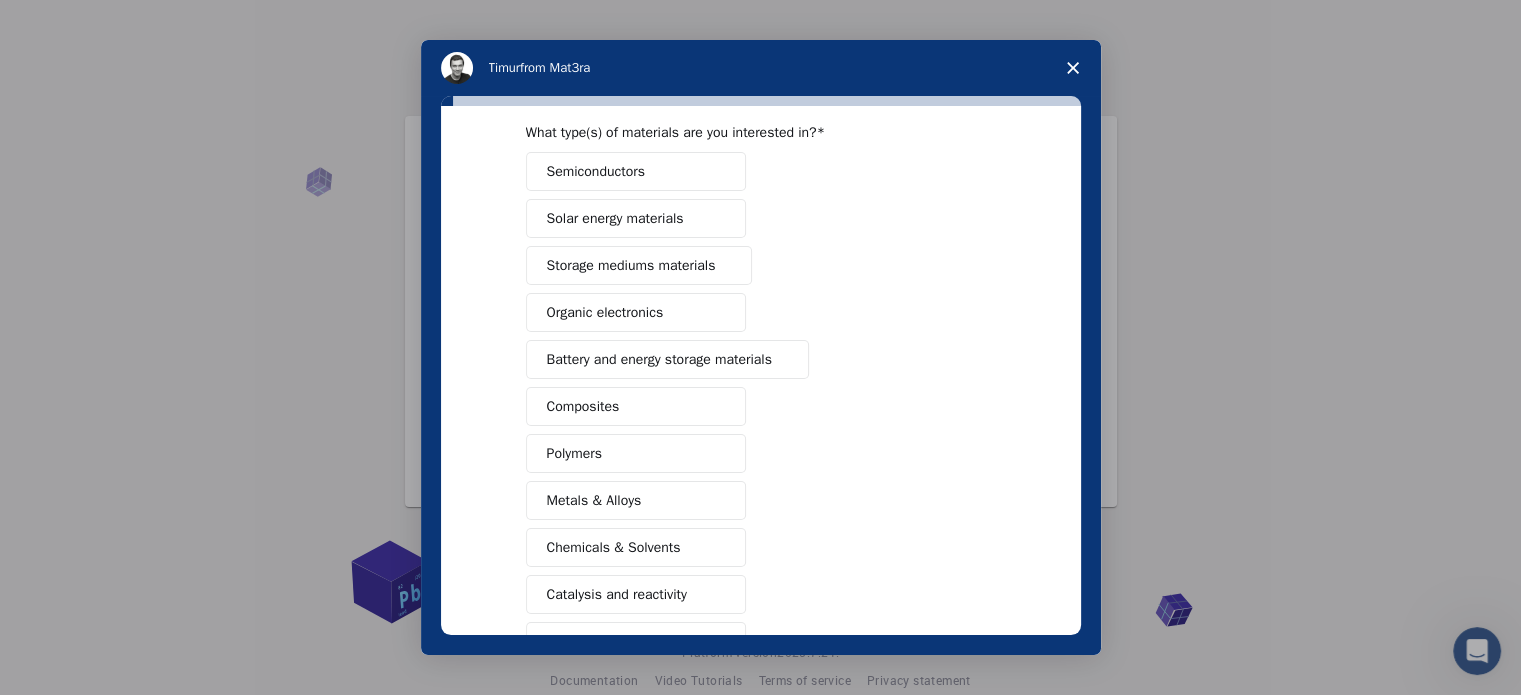 scroll, scrollTop: 48, scrollLeft: 0, axis: vertical 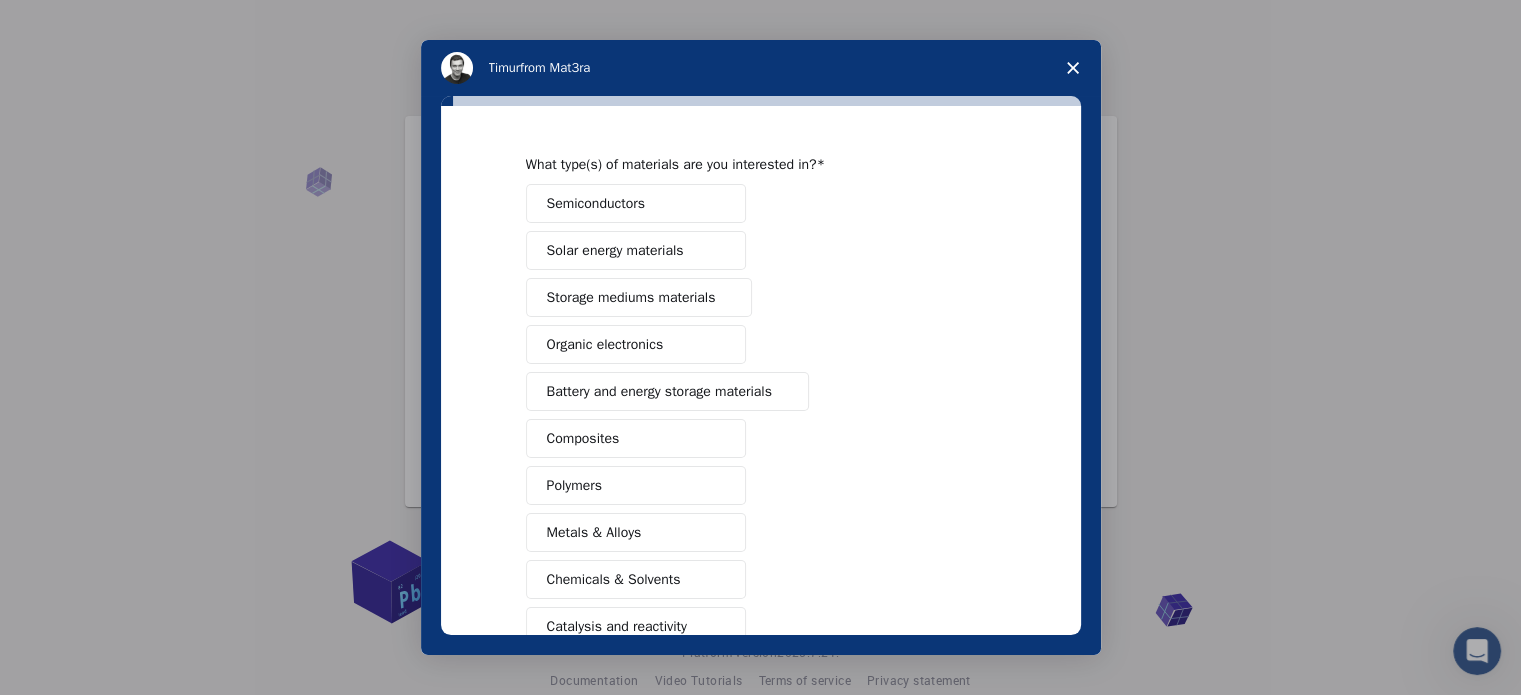 click on "Semiconductors" at bounding box center (596, 203) 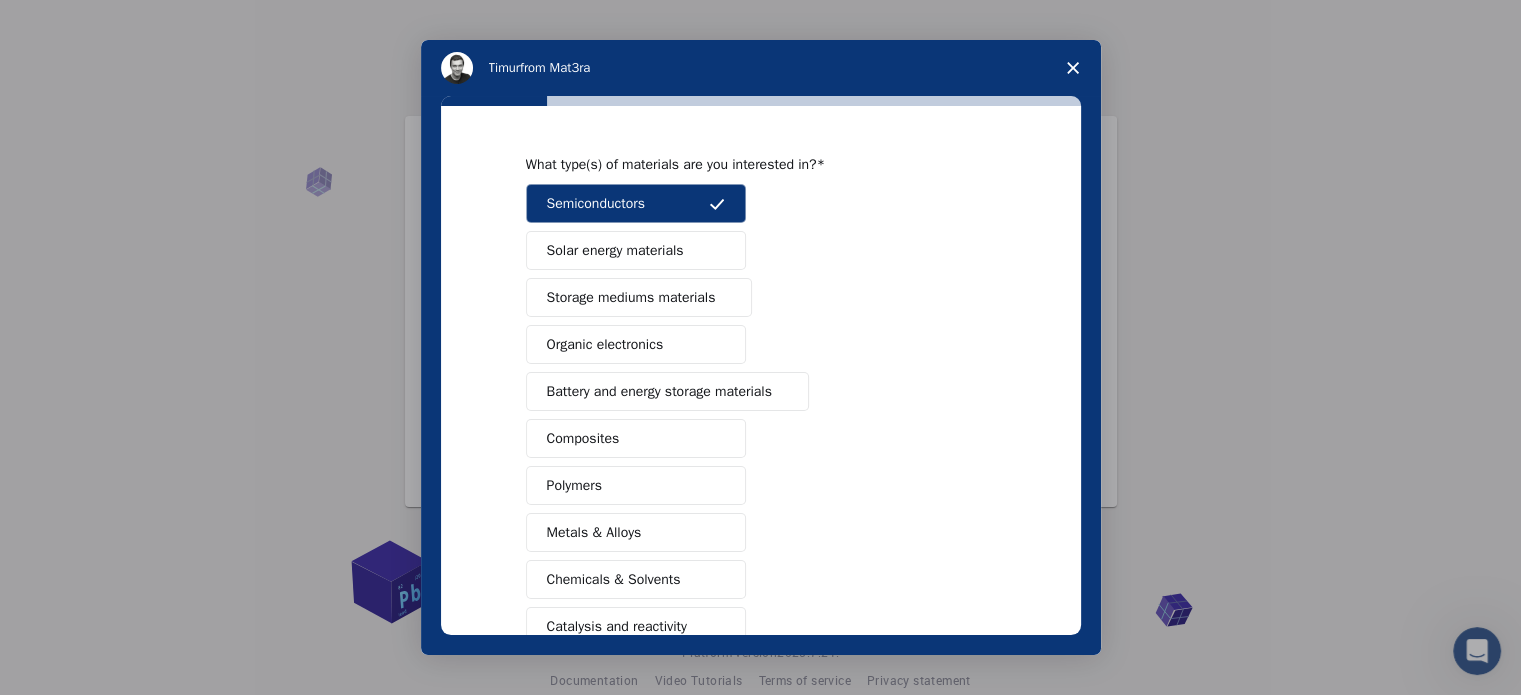 click on "Solar energy materials" at bounding box center (615, 250) 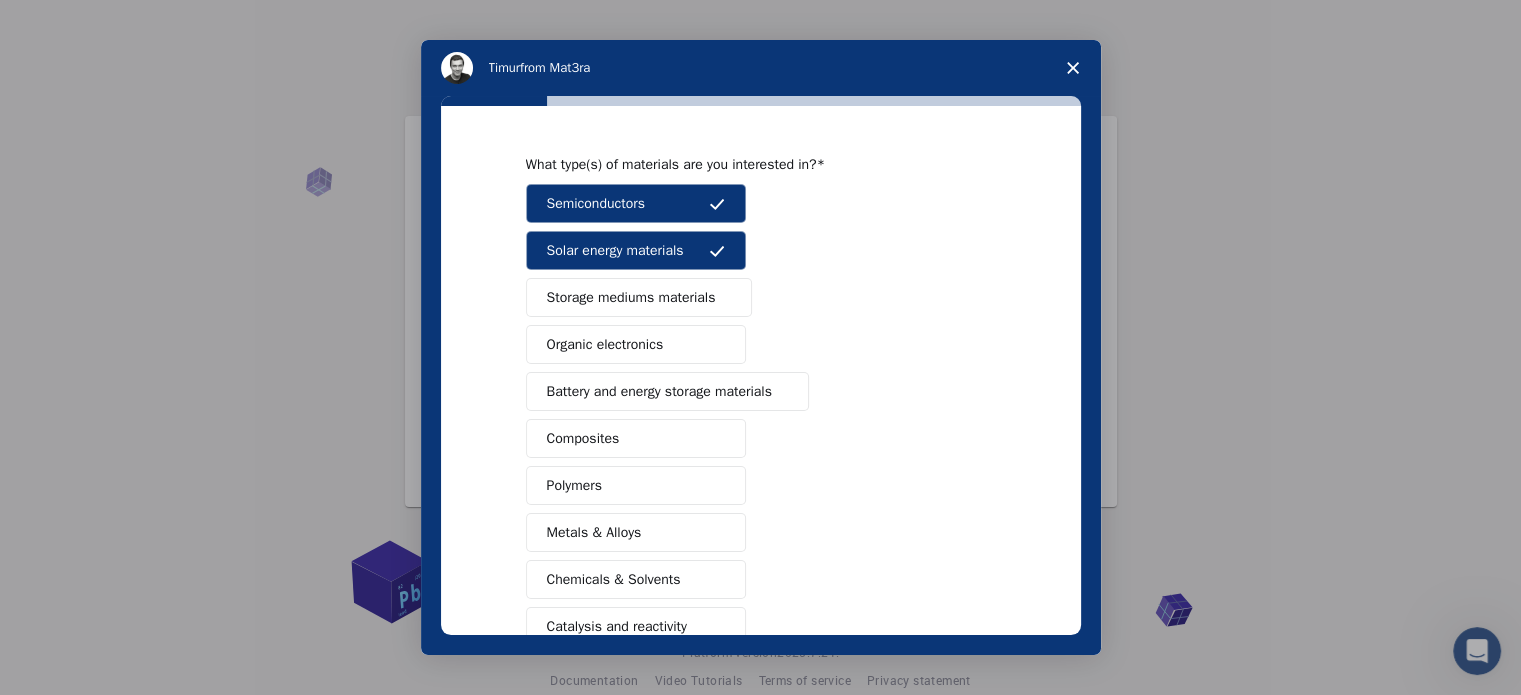 click on "Storage mediums materials" at bounding box center [631, 297] 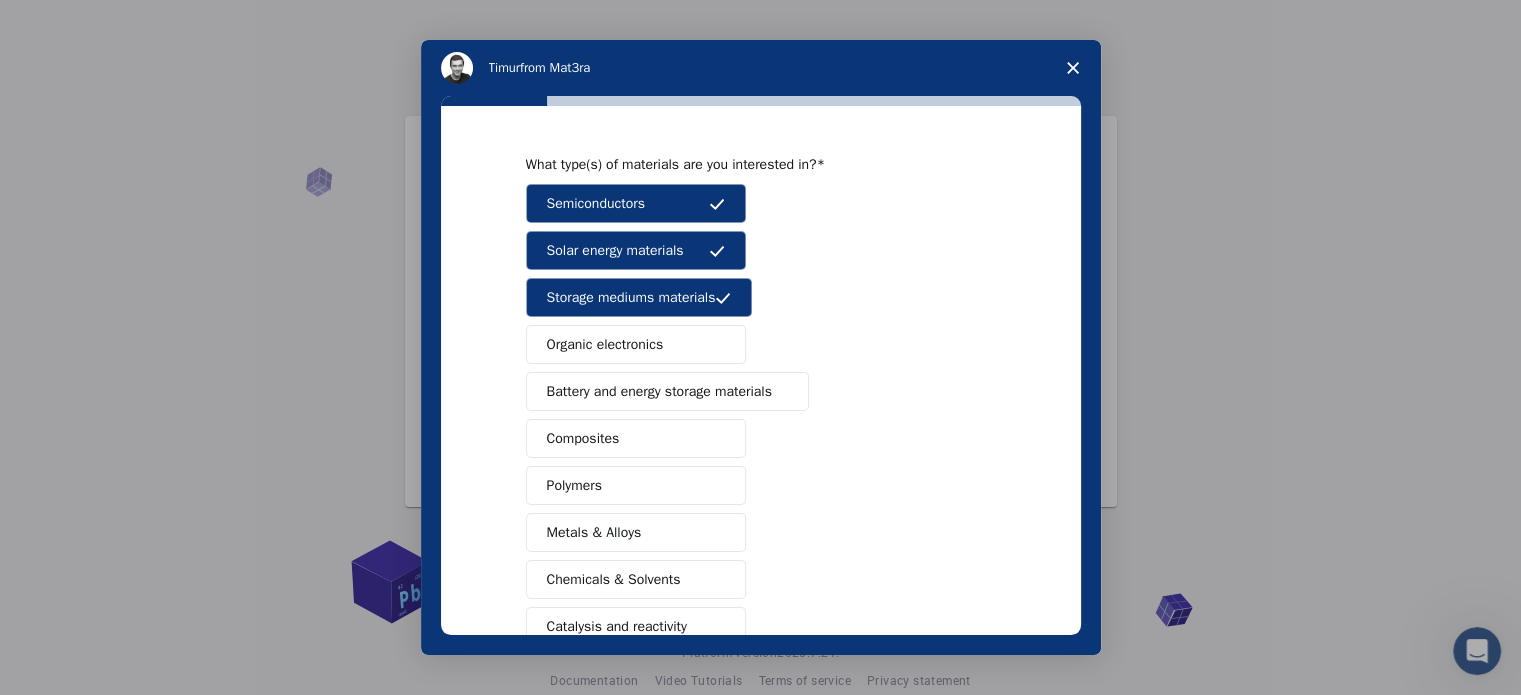 click on "Battery and energy storage materials" at bounding box center [659, 391] 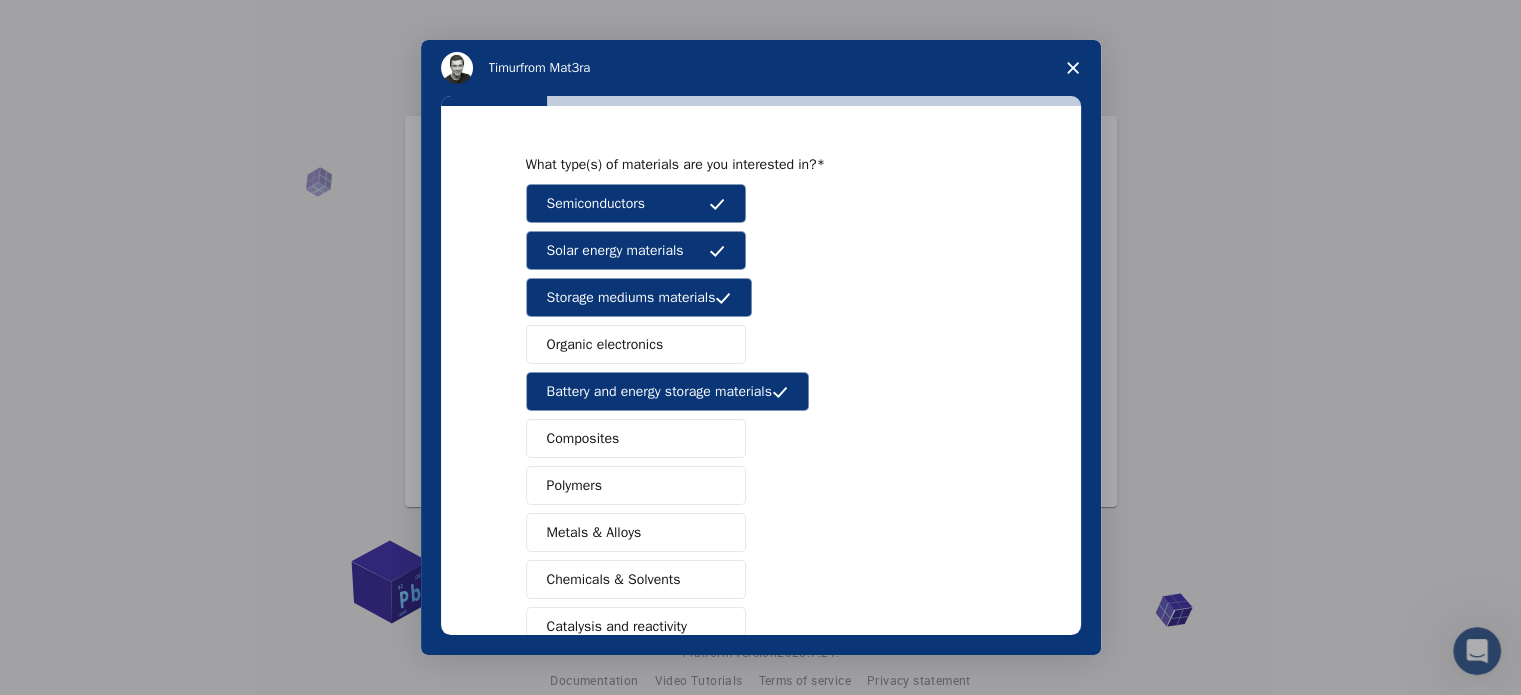 click on "Composites" at bounding box center [636, 438] 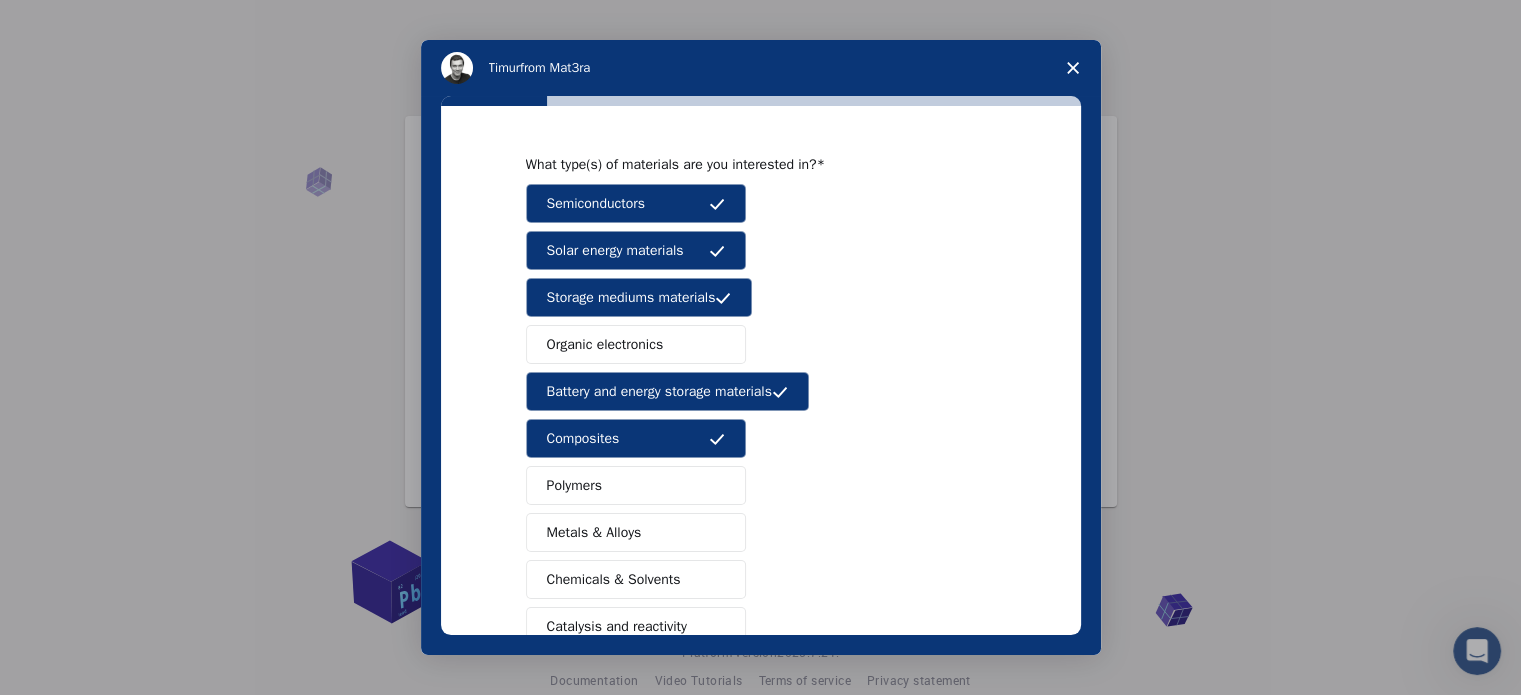click on "Metals & Alloys" at bounding box center (636, 532) 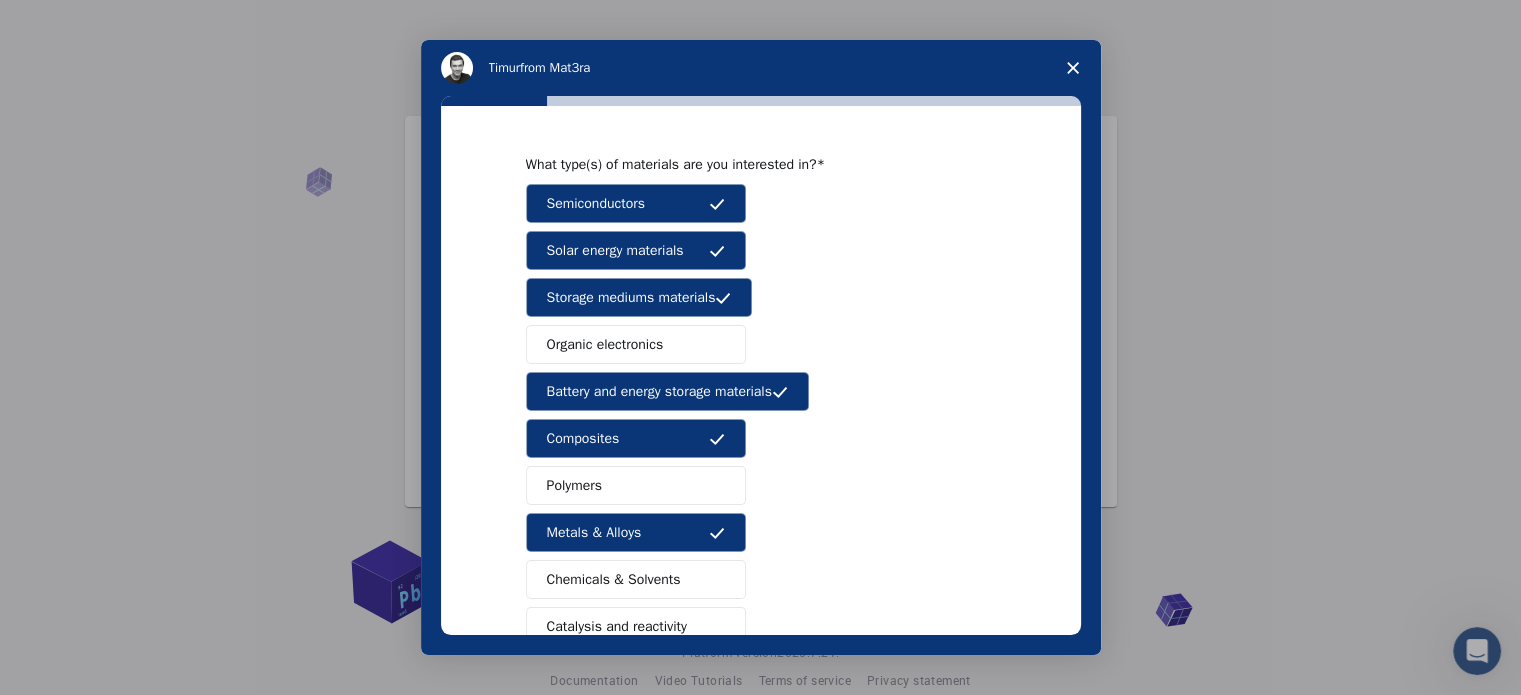 drag, startPoint x: 1080, startPoint y: 452, endPoint x: 1083, endPoint y: 539, distance: 87.05171 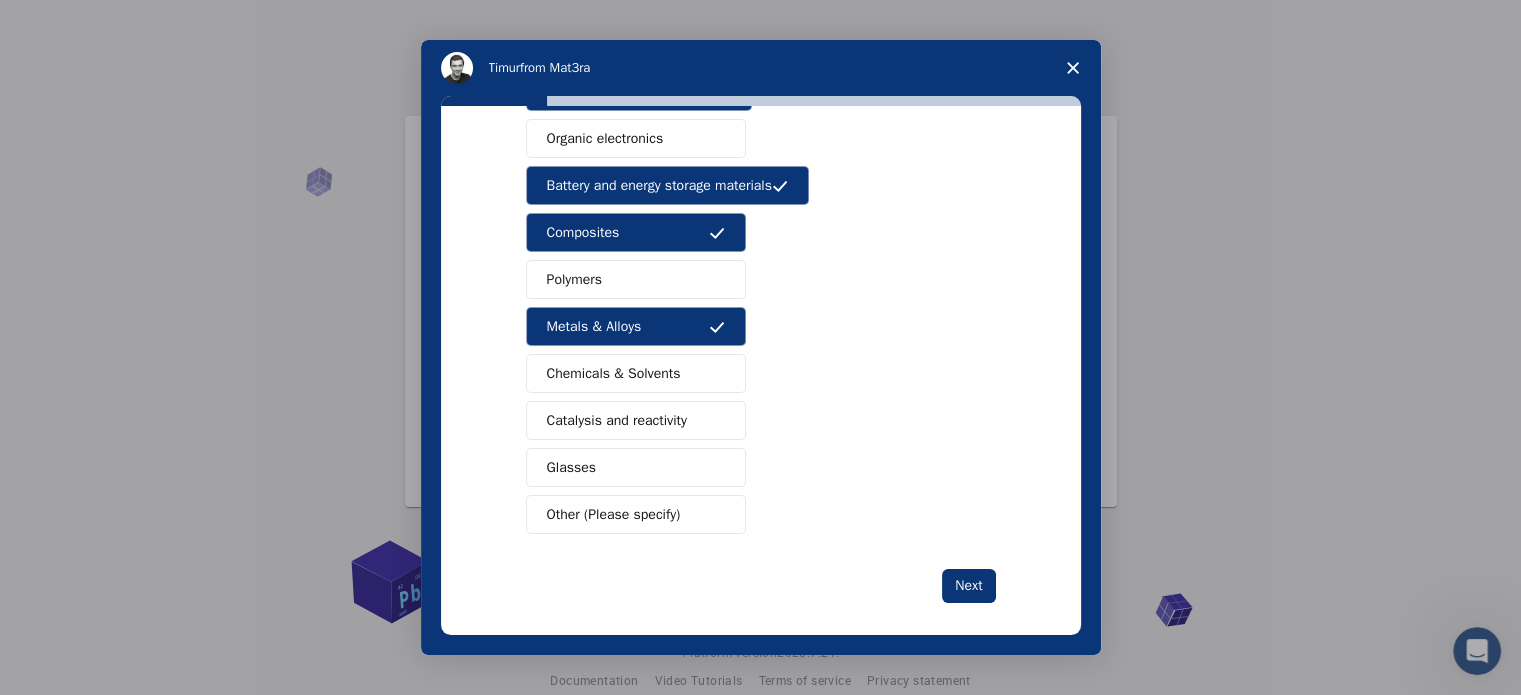 scroll, scrollTop: 264, scrollLeft: 0, axis: vertical 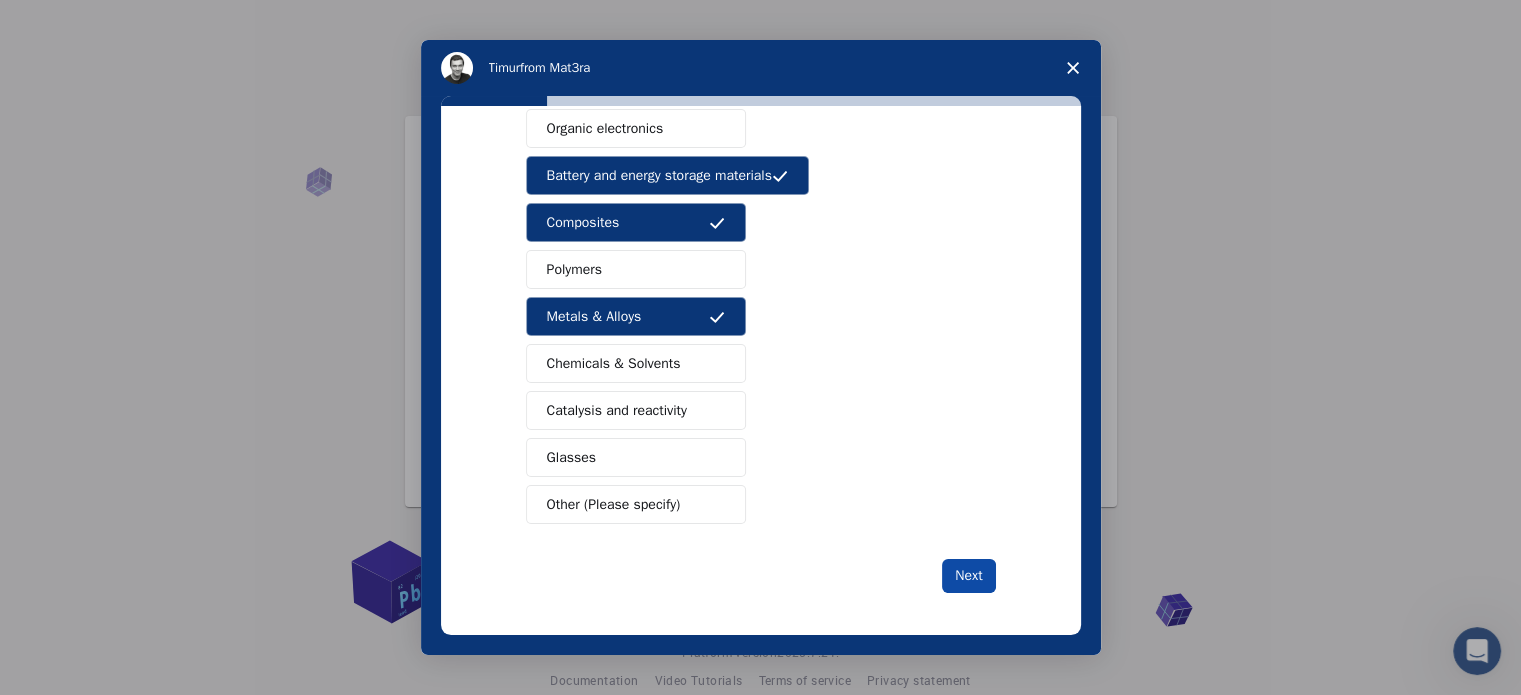 click on "Next" at bounding box center [968, 576] 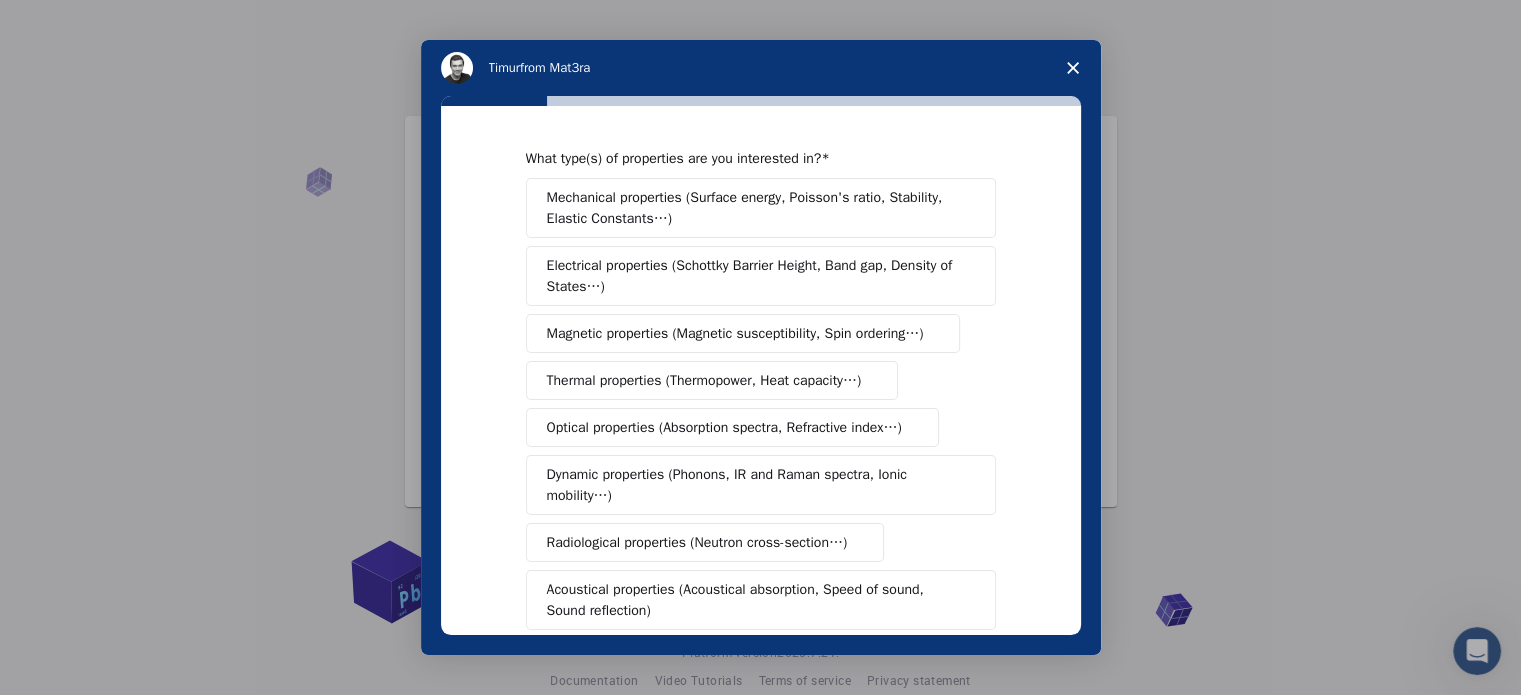 scroll, scrollTop: 0, scrollLeft: 0, axis: both 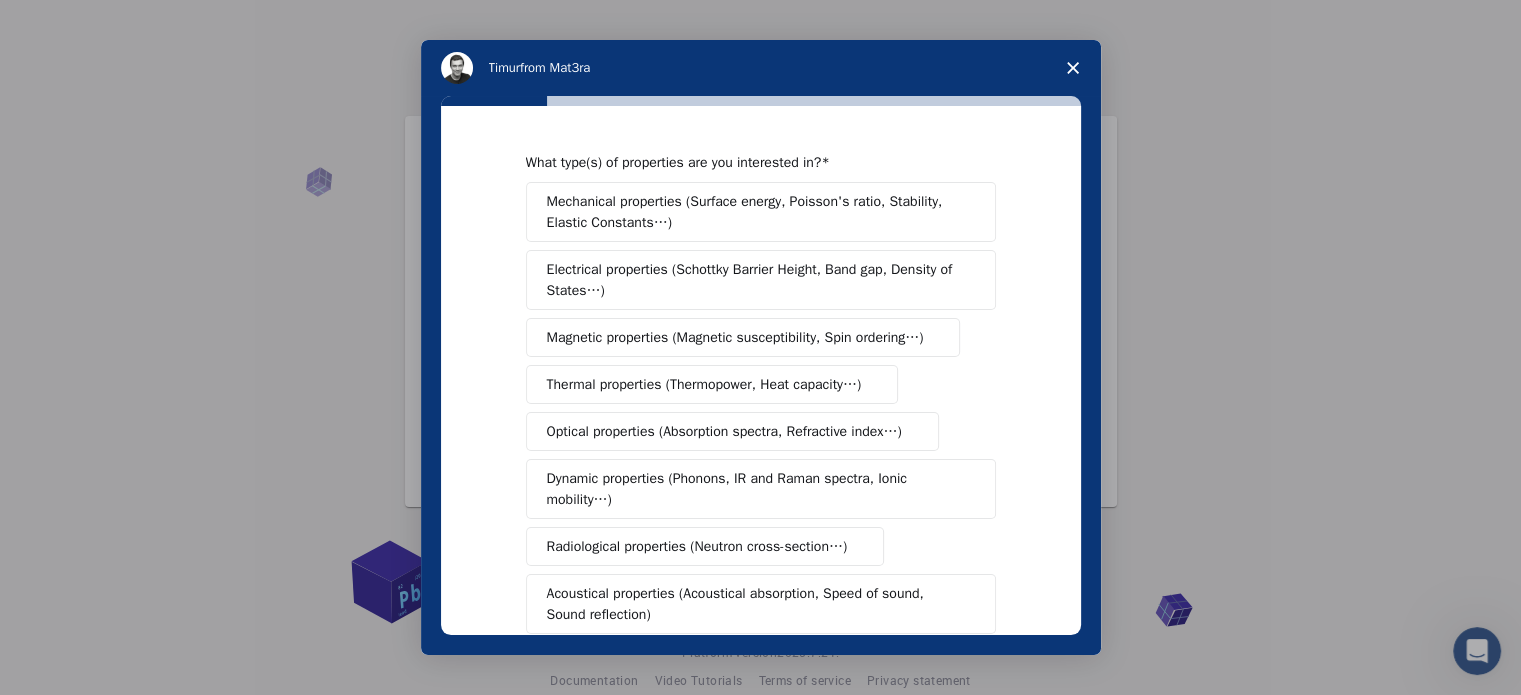 click on "Thermal properties (Thermopower, Heat capacity…)" at bounding box center (704, 384) 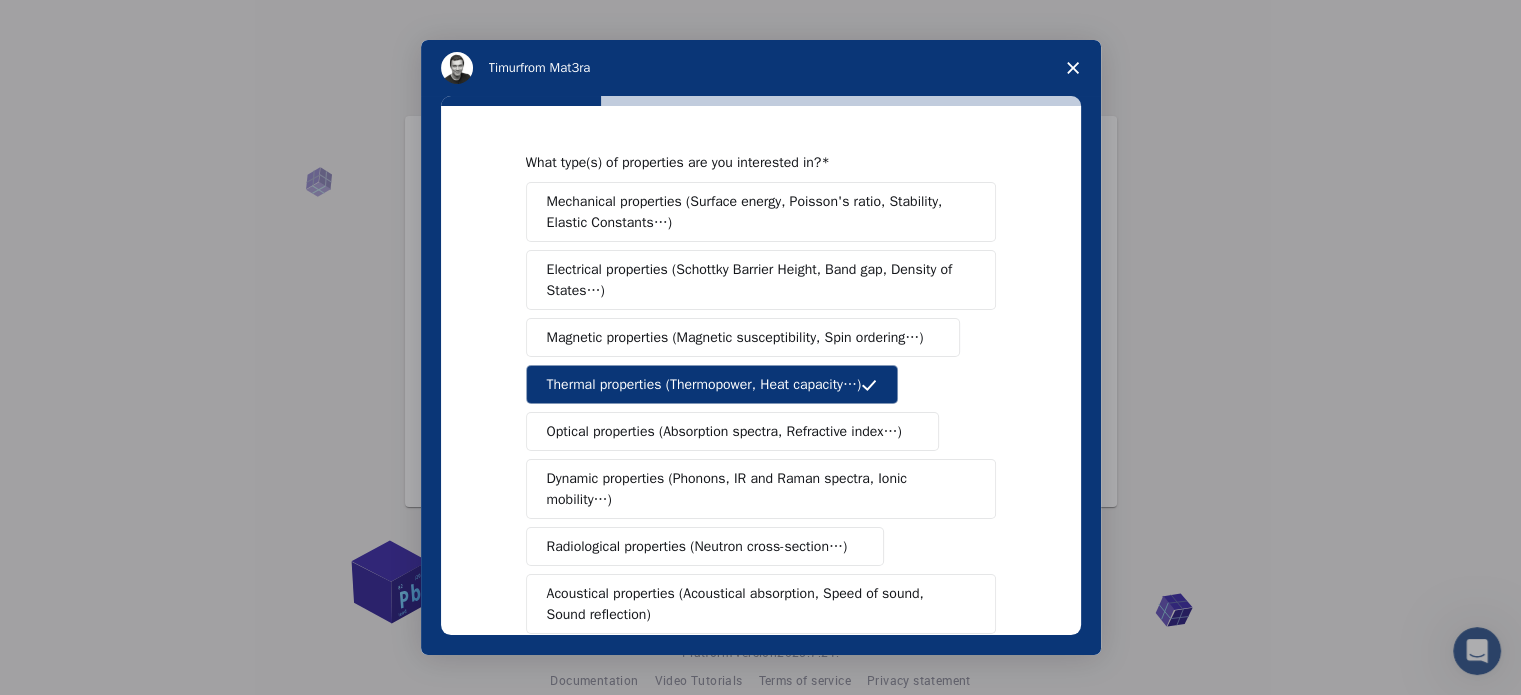 click on "Electrical properties (Schottky Barrier Height, Band gap, Density of States…)" at bounding box center (754, 280) 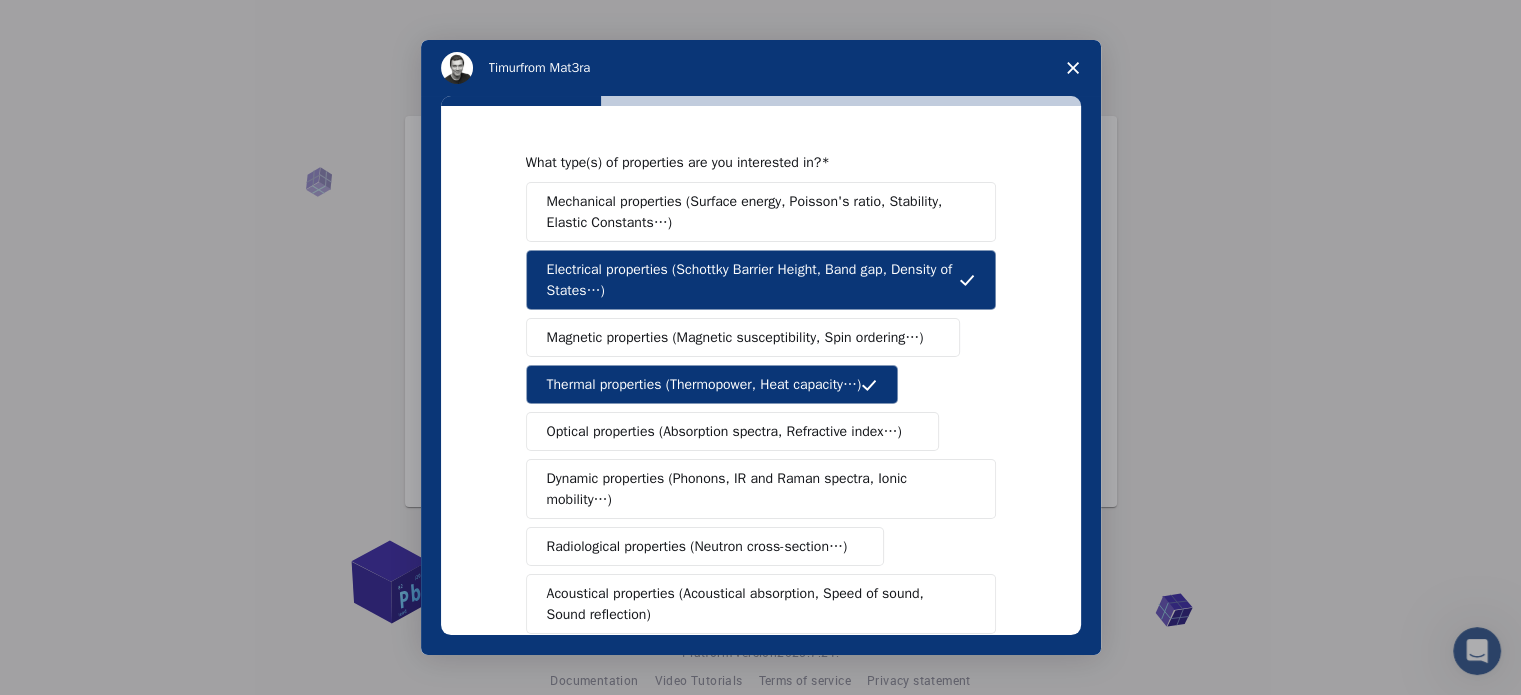 click on "Mechanical properties (Surface energy, Poisson's ratio, Stability, Elastic Constants…)" at bounding box center [754, 212] 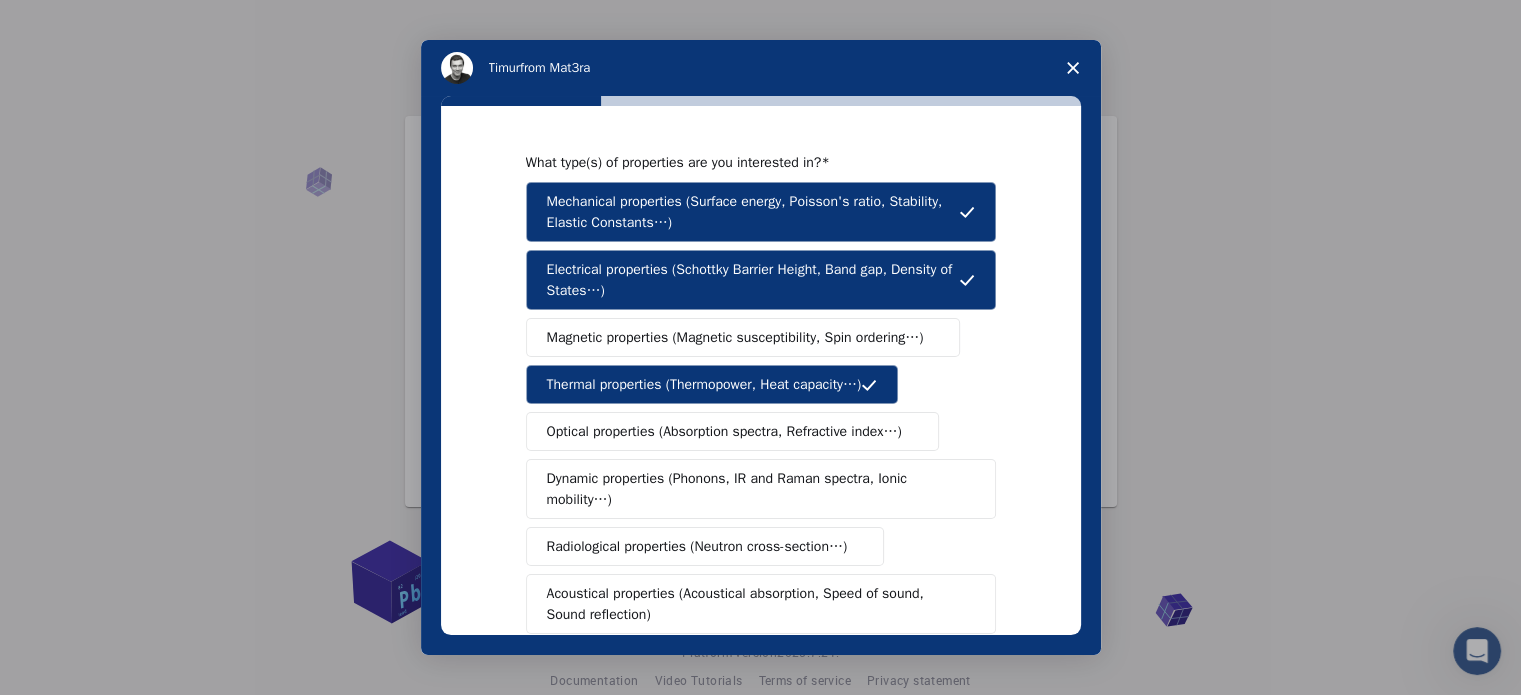 click on "Optical properties (Absorption spectra, Refractive index…)" at bounding box center (724, 431) 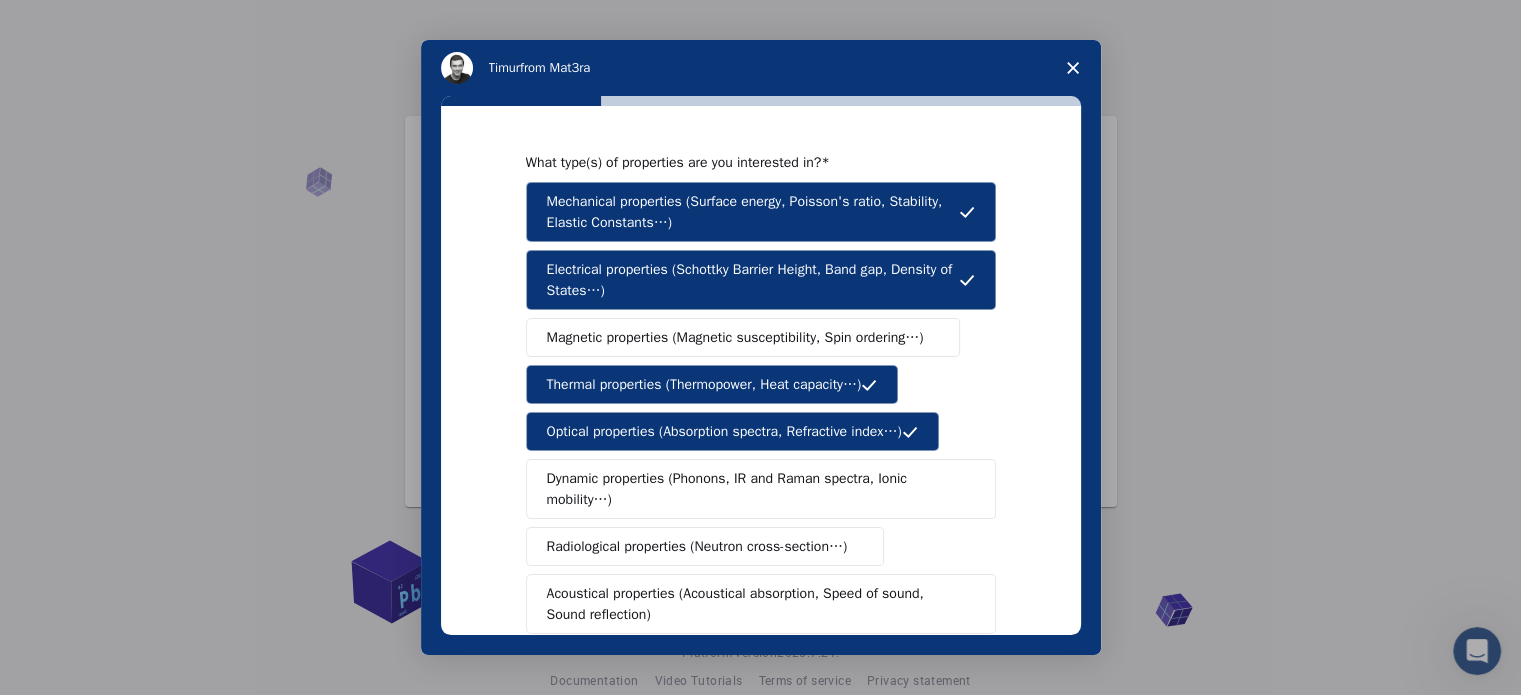 click on "Magnetic properties (Magnetic susceptibility, Spin ordering…)" at bounding box center (743, 337) 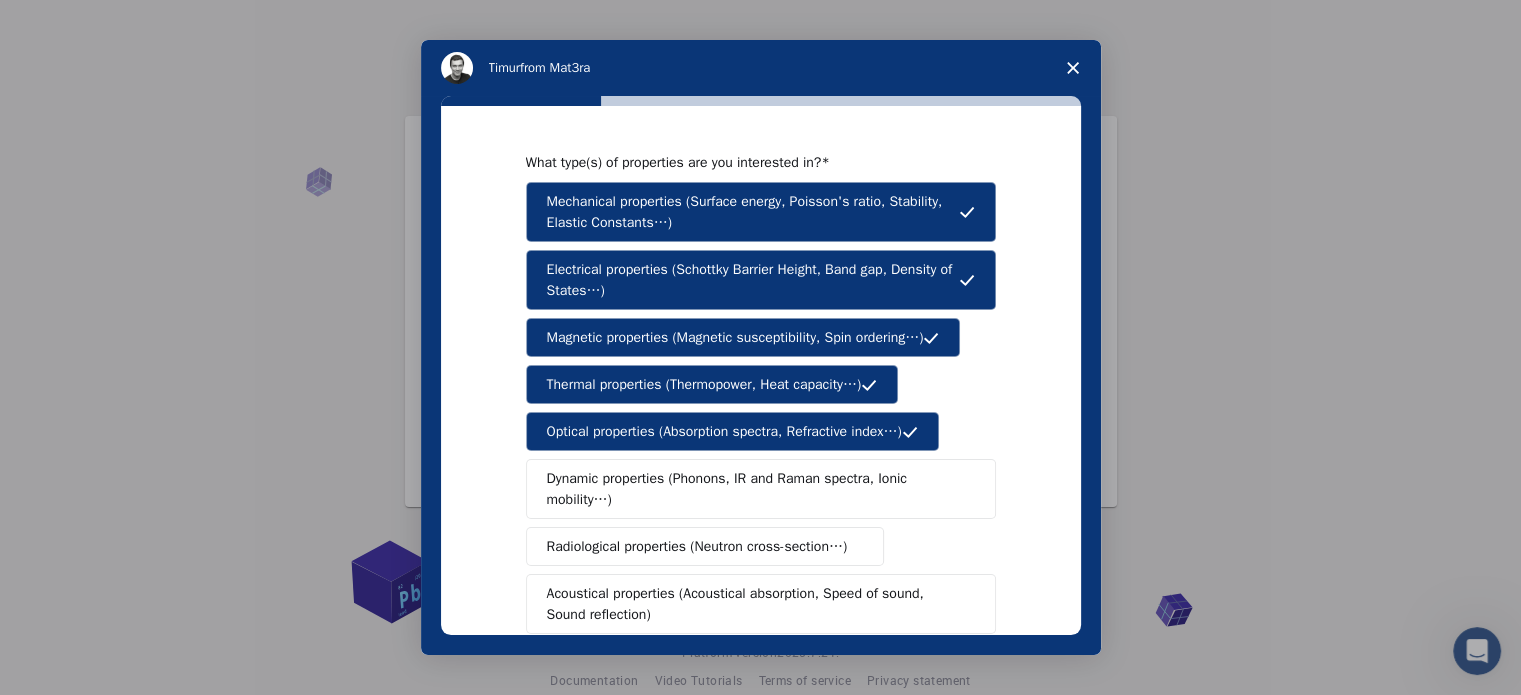 scroll, scrollTop: 368, scrollLeft: 0, axis: vertical 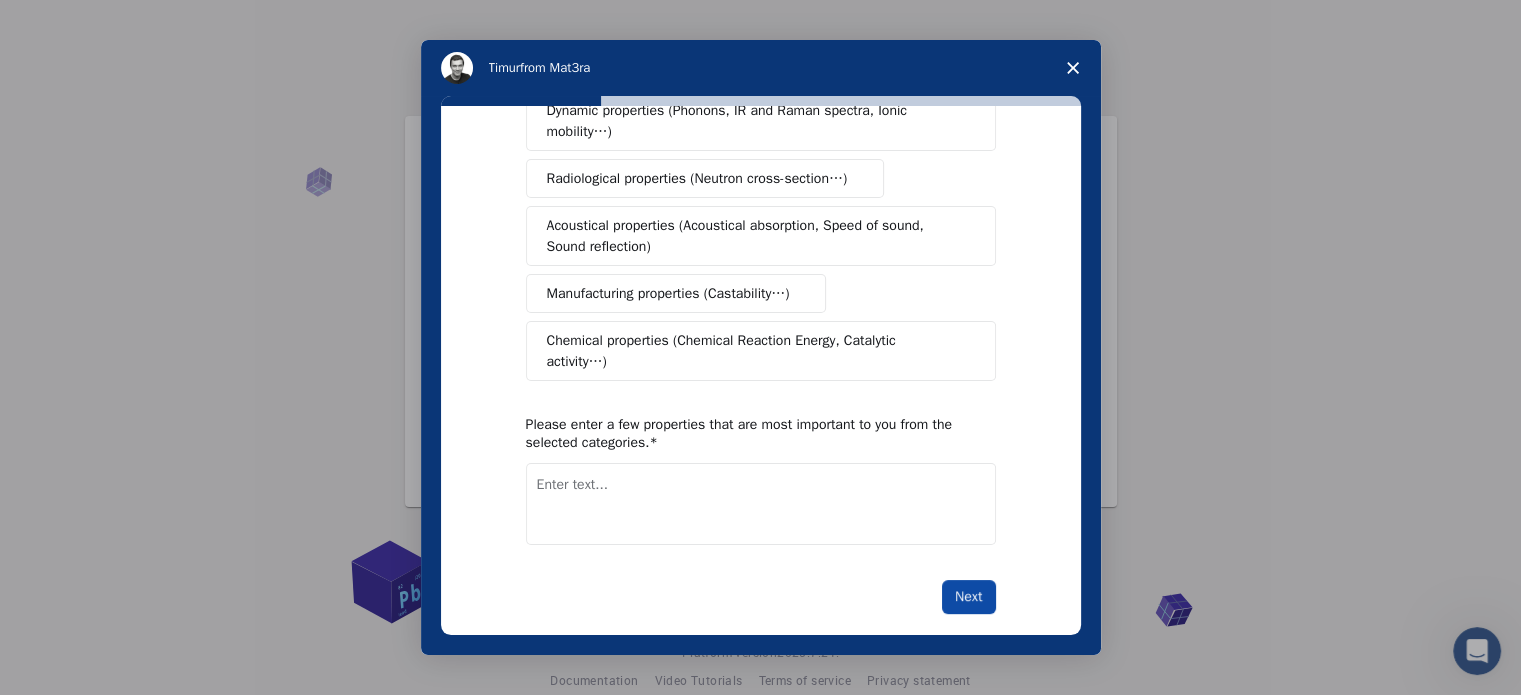 click on "Next" at bounding box center [968, 597] 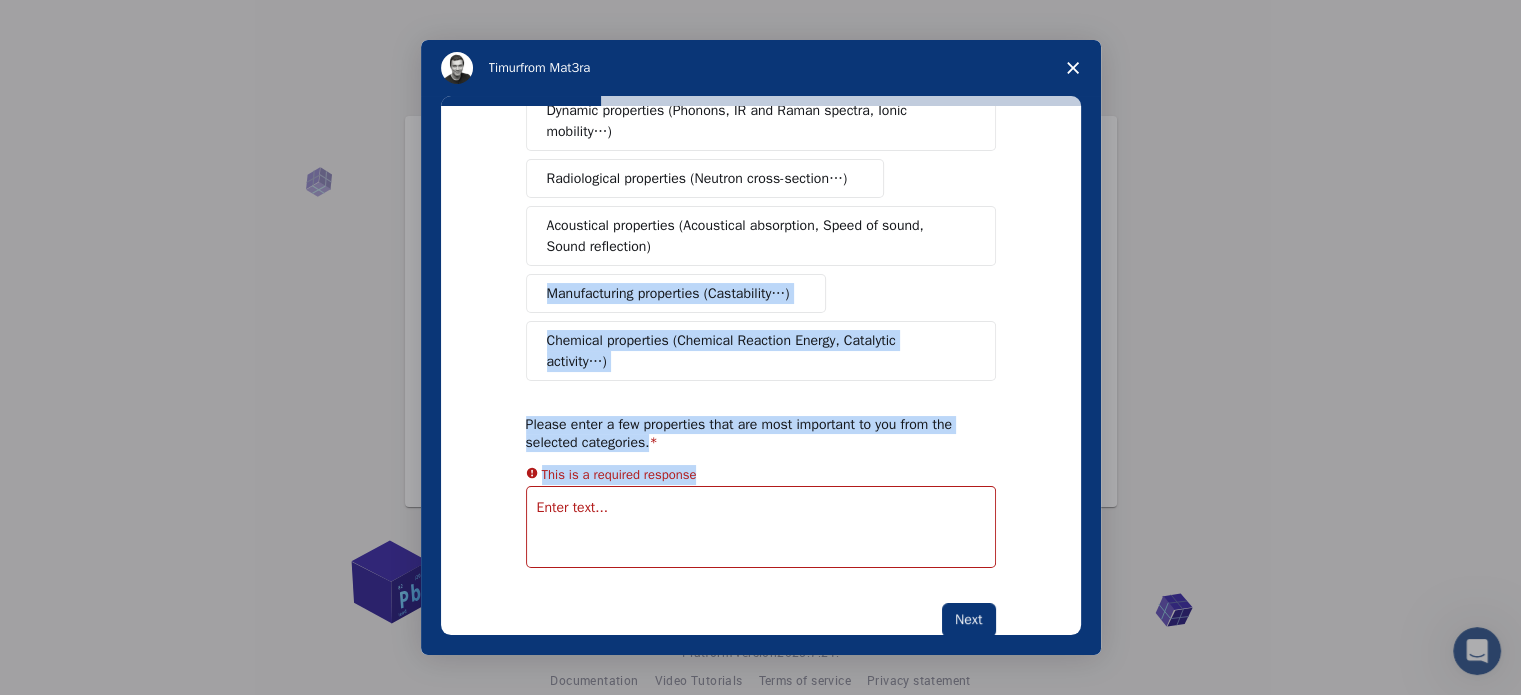 drag, startPoint x: 1080, startPoint y: 495, endPoint x: 1084, endPoint y: 240, distance: 255.03137 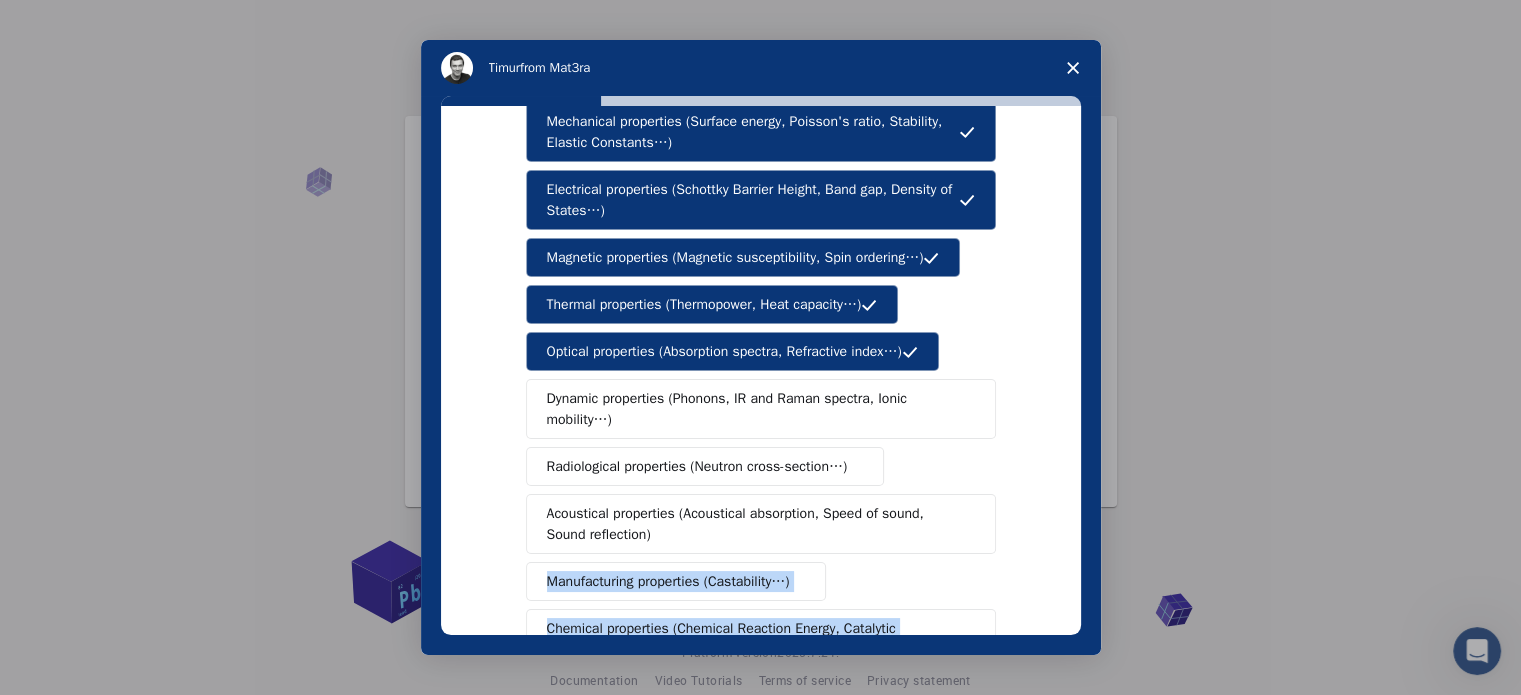 scroll, scrollTop: 392, scrollLeft: 0, axis: vertical 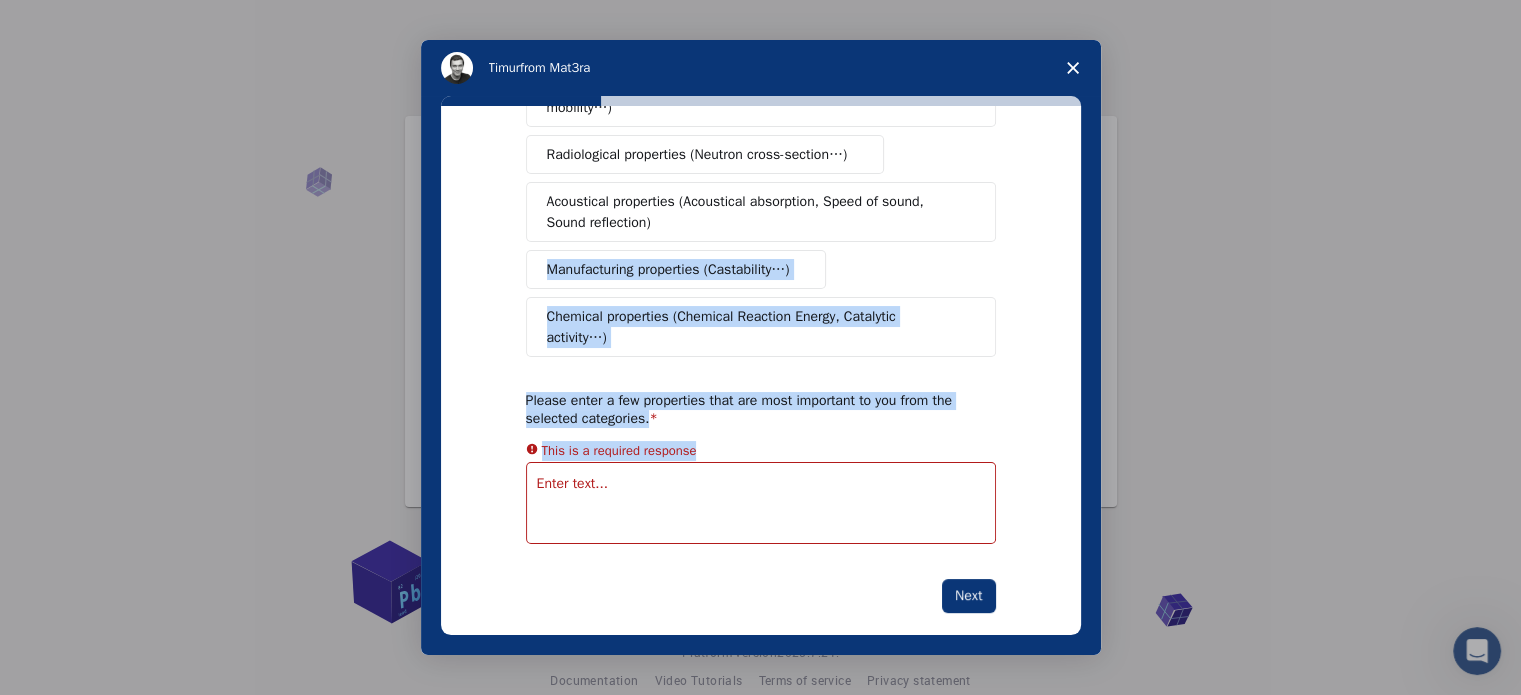 click at bounding box center [761, 503] 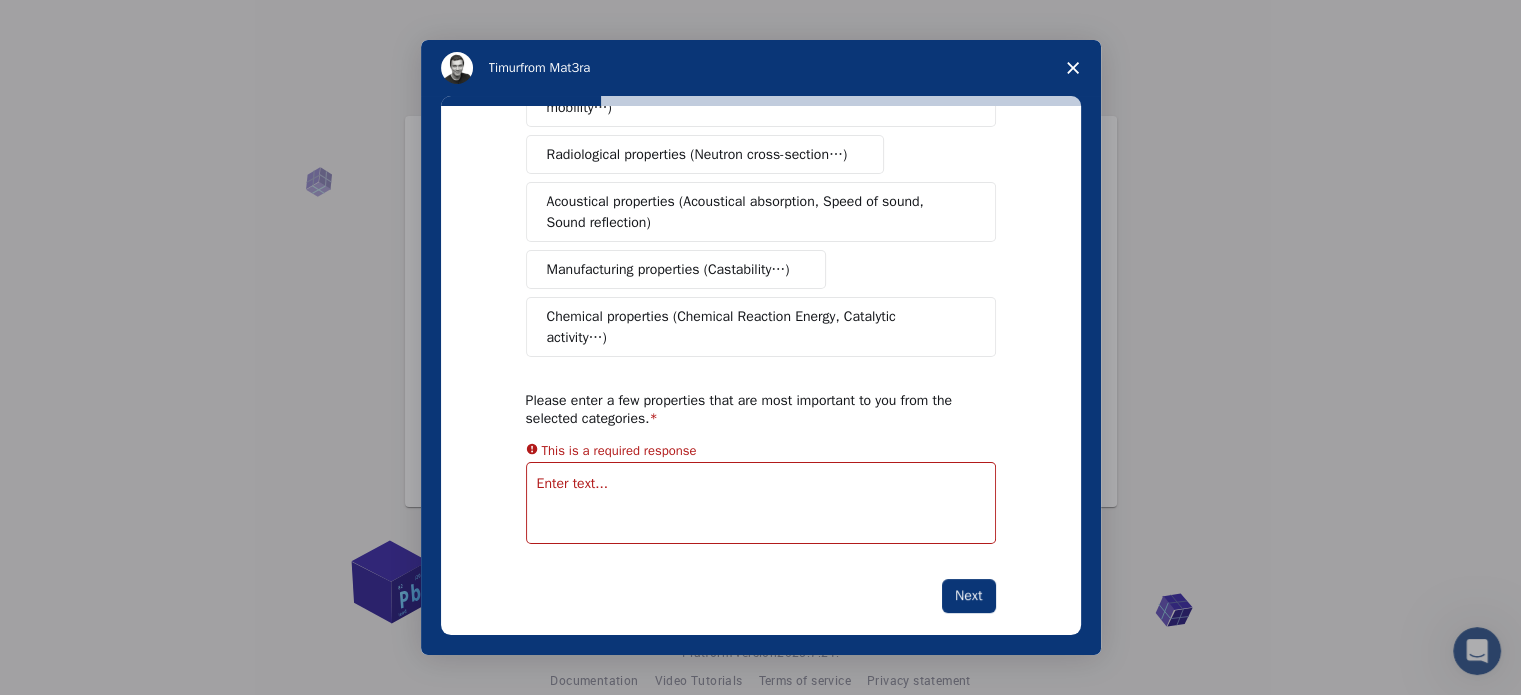 scroll, scrollTop: 368, scrollLeft: 0, axis: vertical 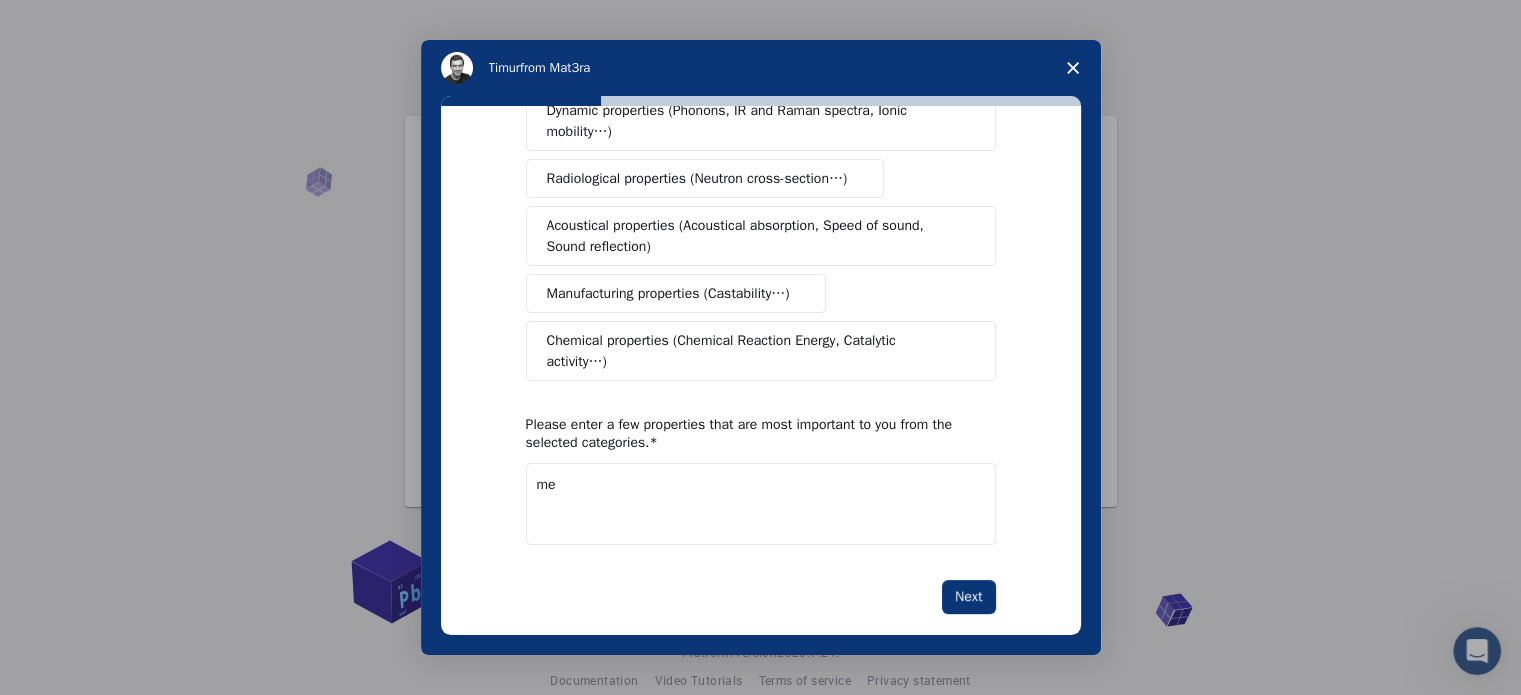 type on "m" 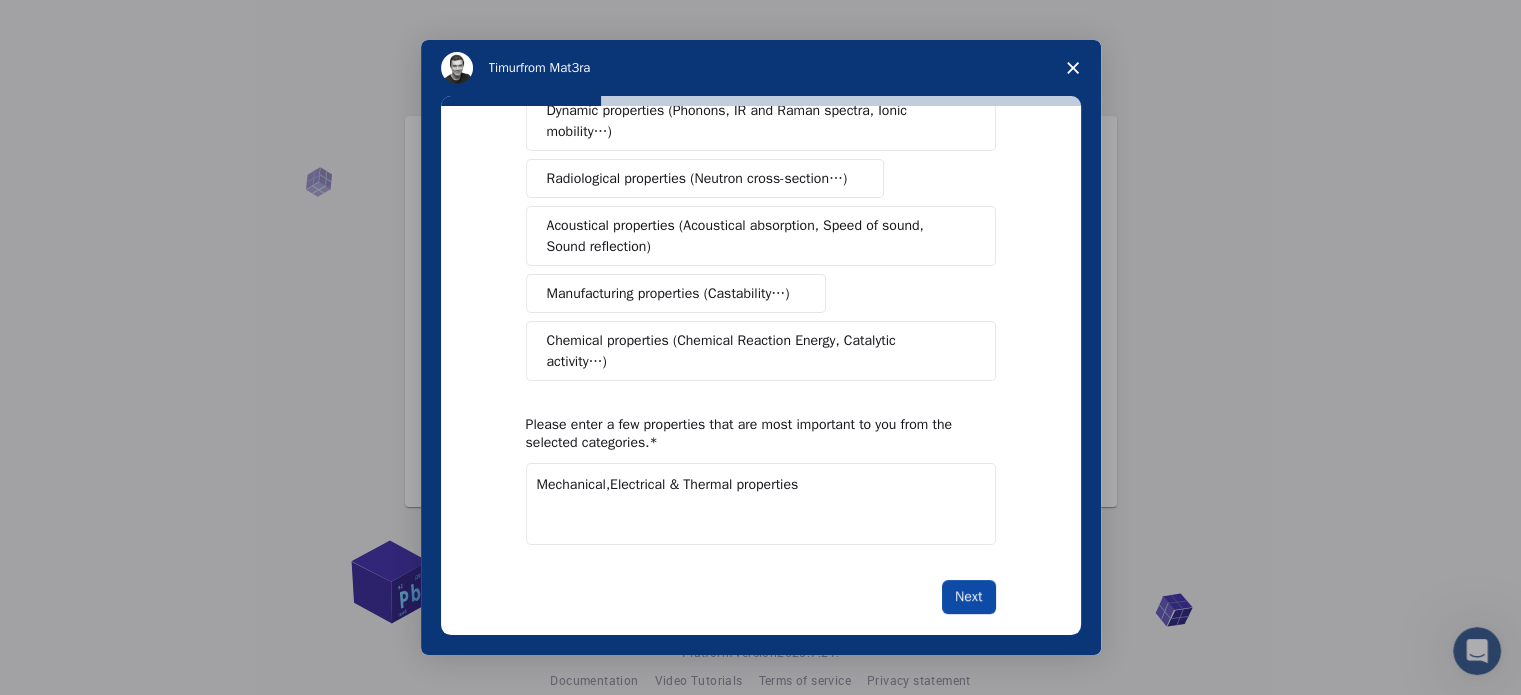 type on "Mechanical,Electrical & Thermal properties" 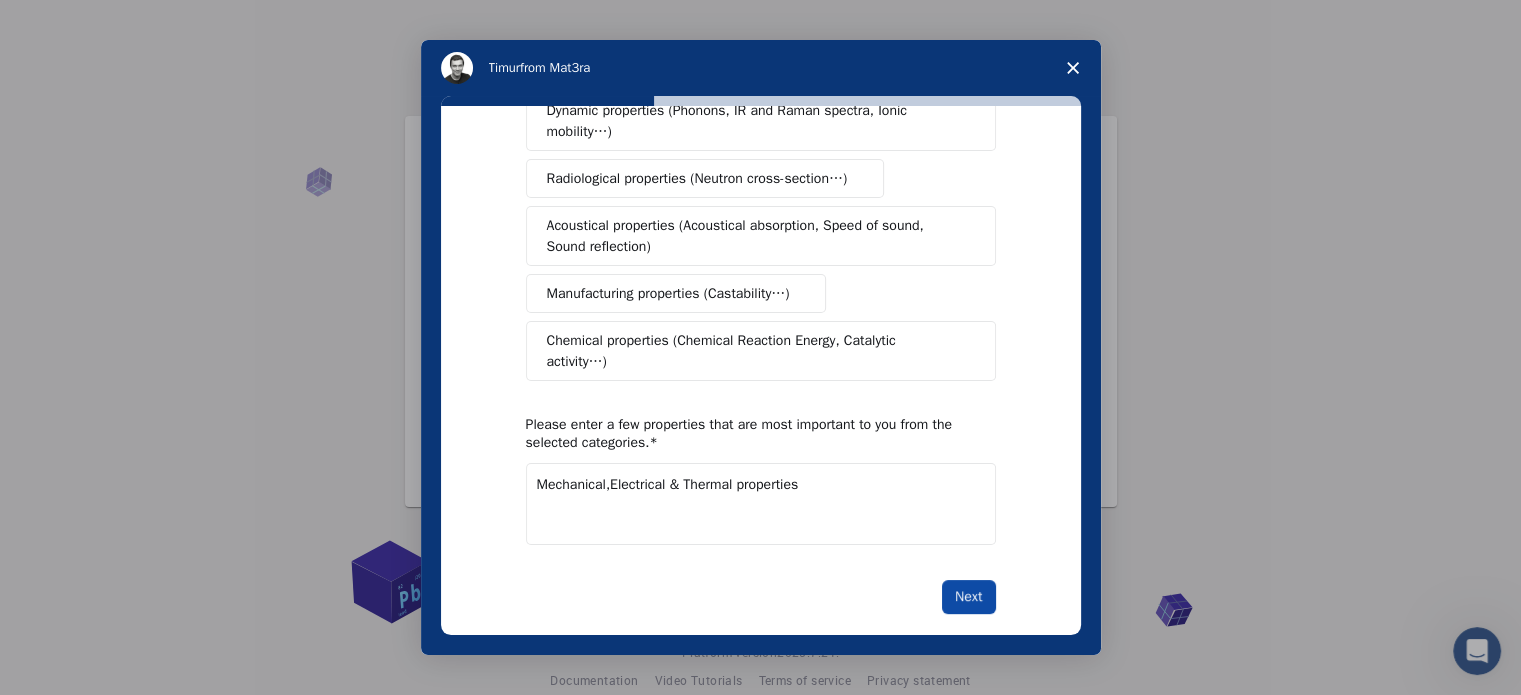 click on "Next" at bounding box center (968, 597) 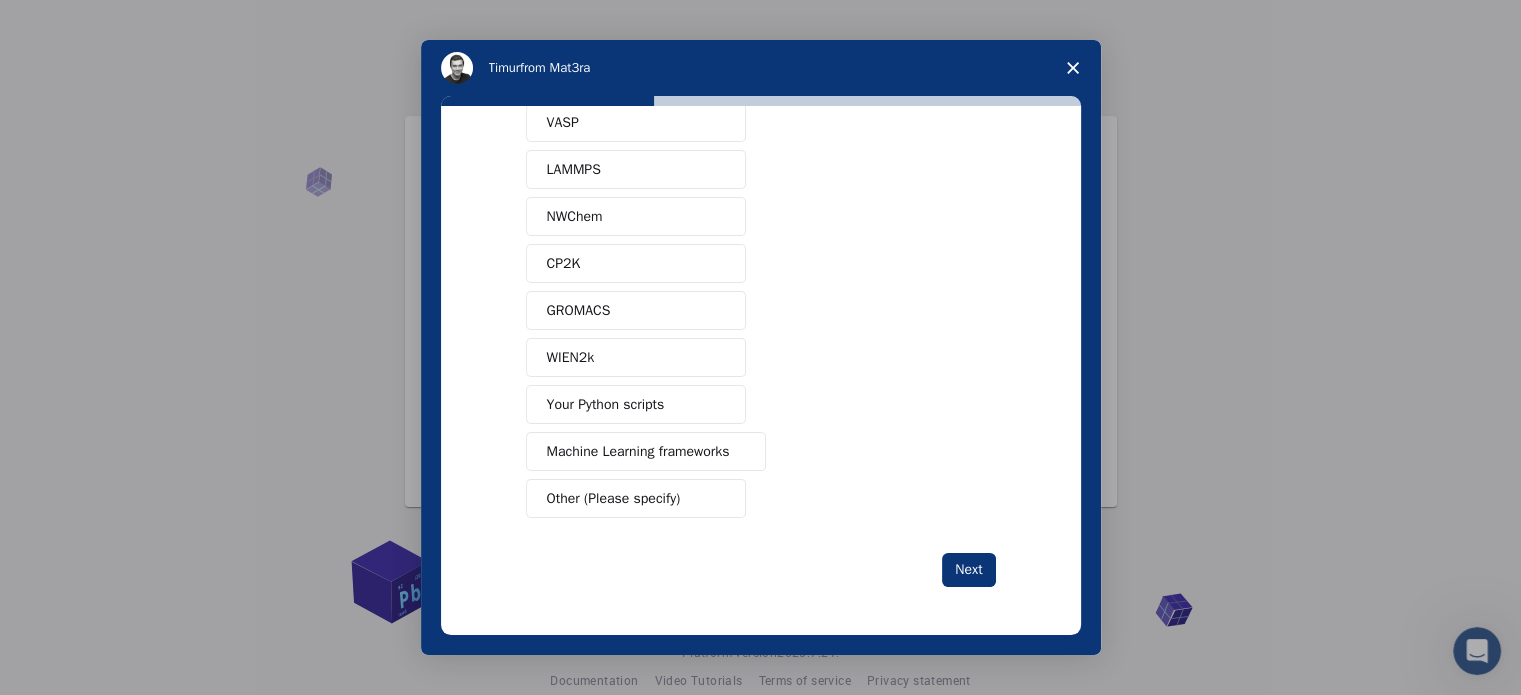scroll, scrollTop: 0, scrollLeft: 0, axis: both 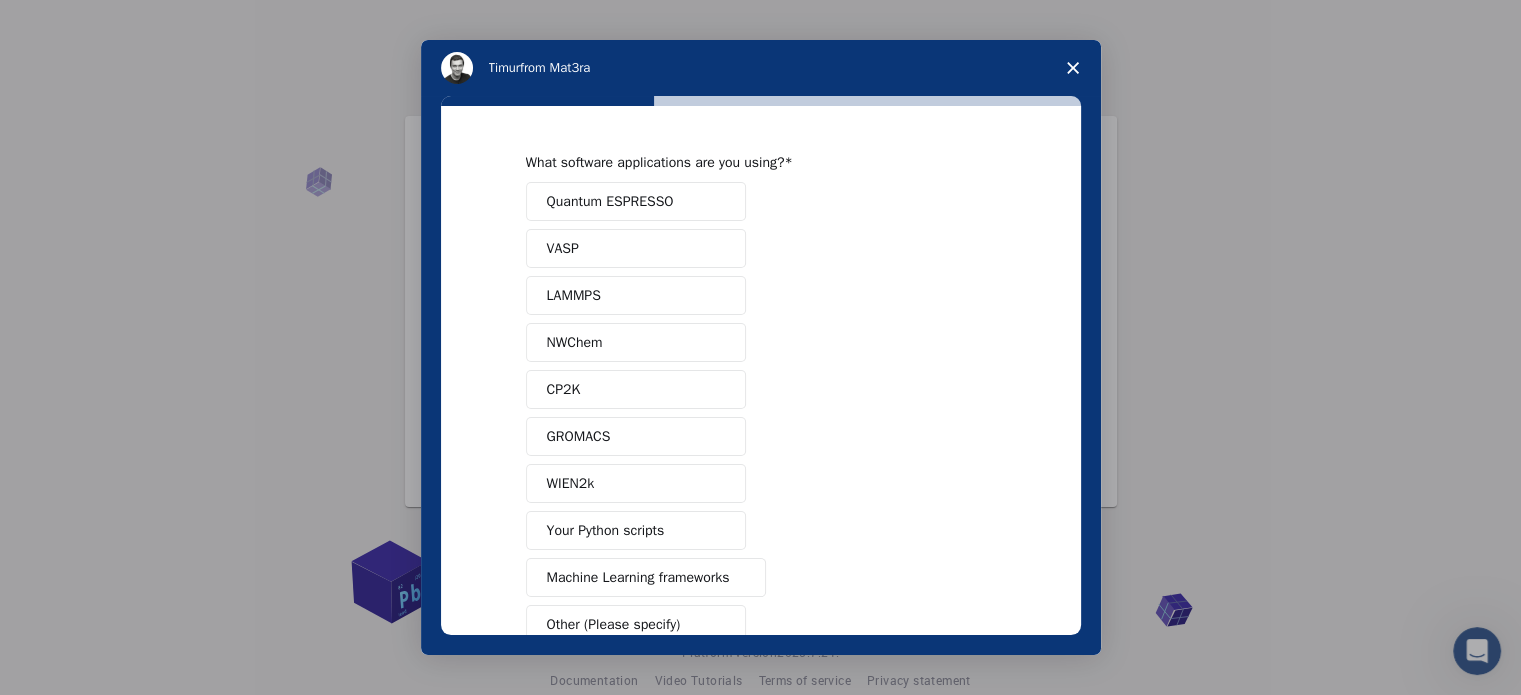 click on "LAMMPS" at bounding box center [636, 295] 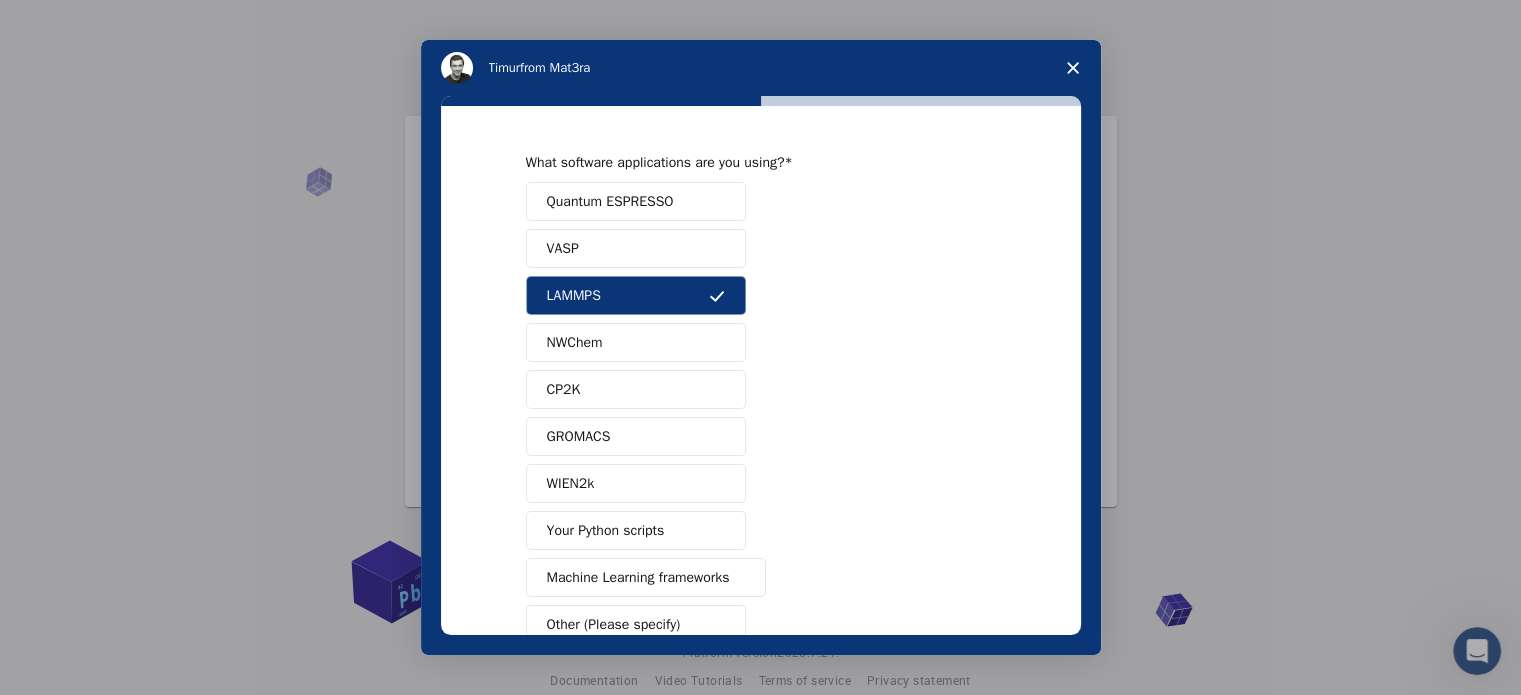 click on "Quantum ESPRESSO" at bounding box center (636, 201) 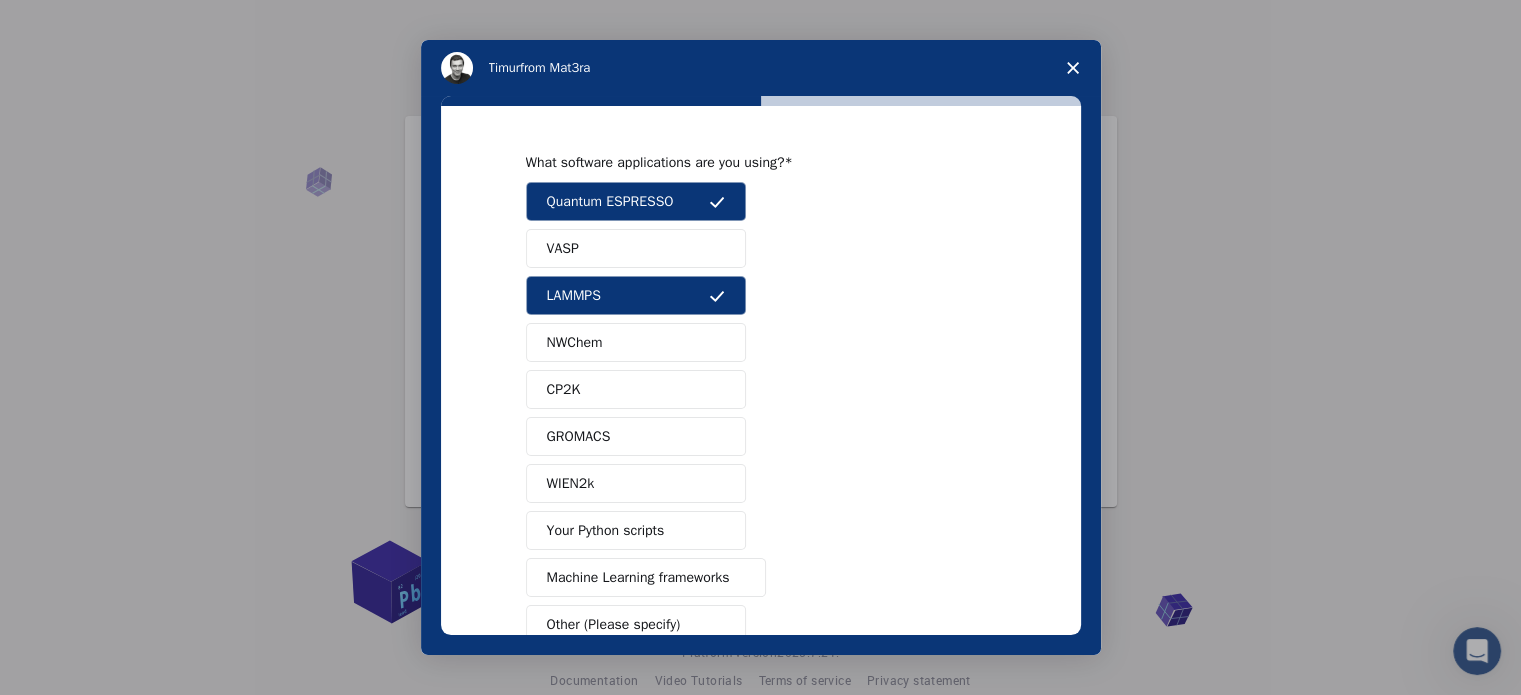 click on "VASP" at bounding box center (636, 248) 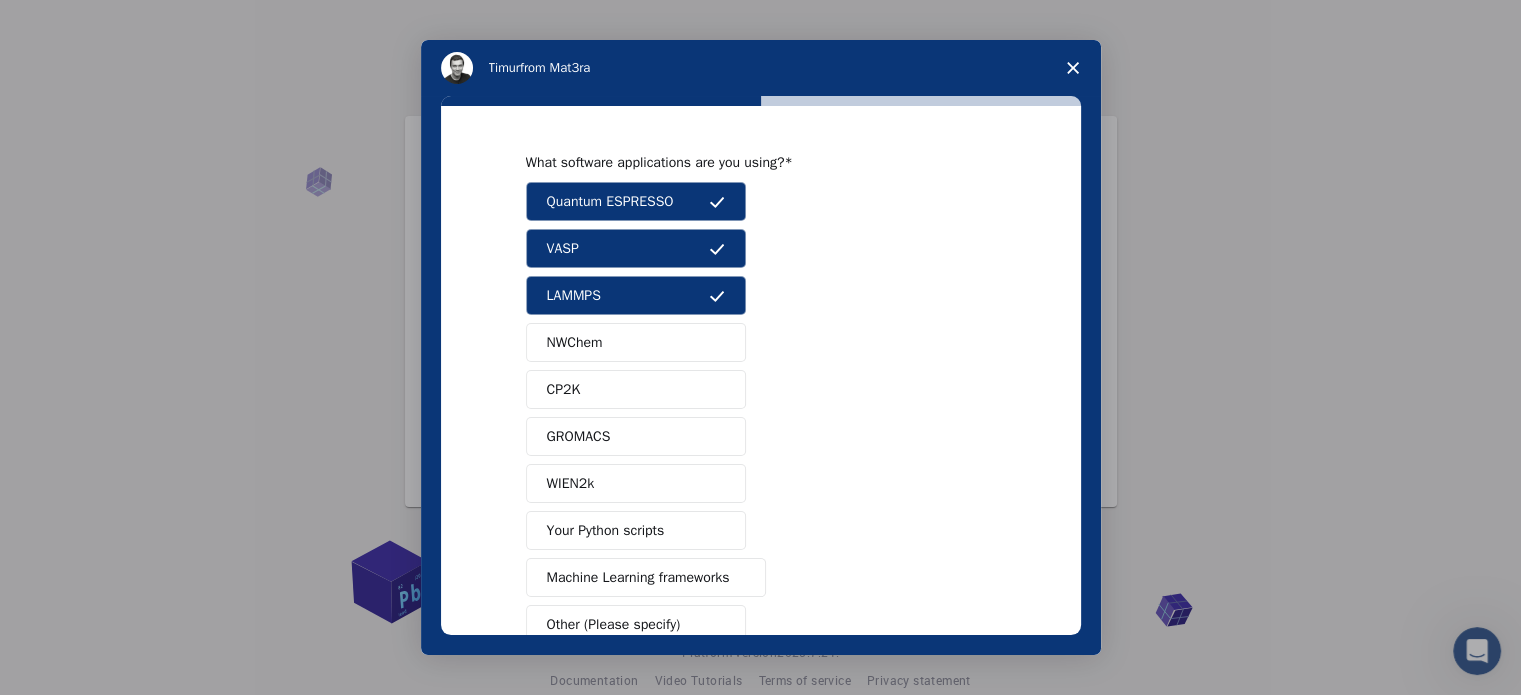 click on "What software applications are you using? Quantum ESPRESSO VASP LAMMPS NWChem CP2K GROMACS WIEN2k Your Python scripts Machine Learning frameworks Other (Please specify) Next" at bounding box center (761, 370) 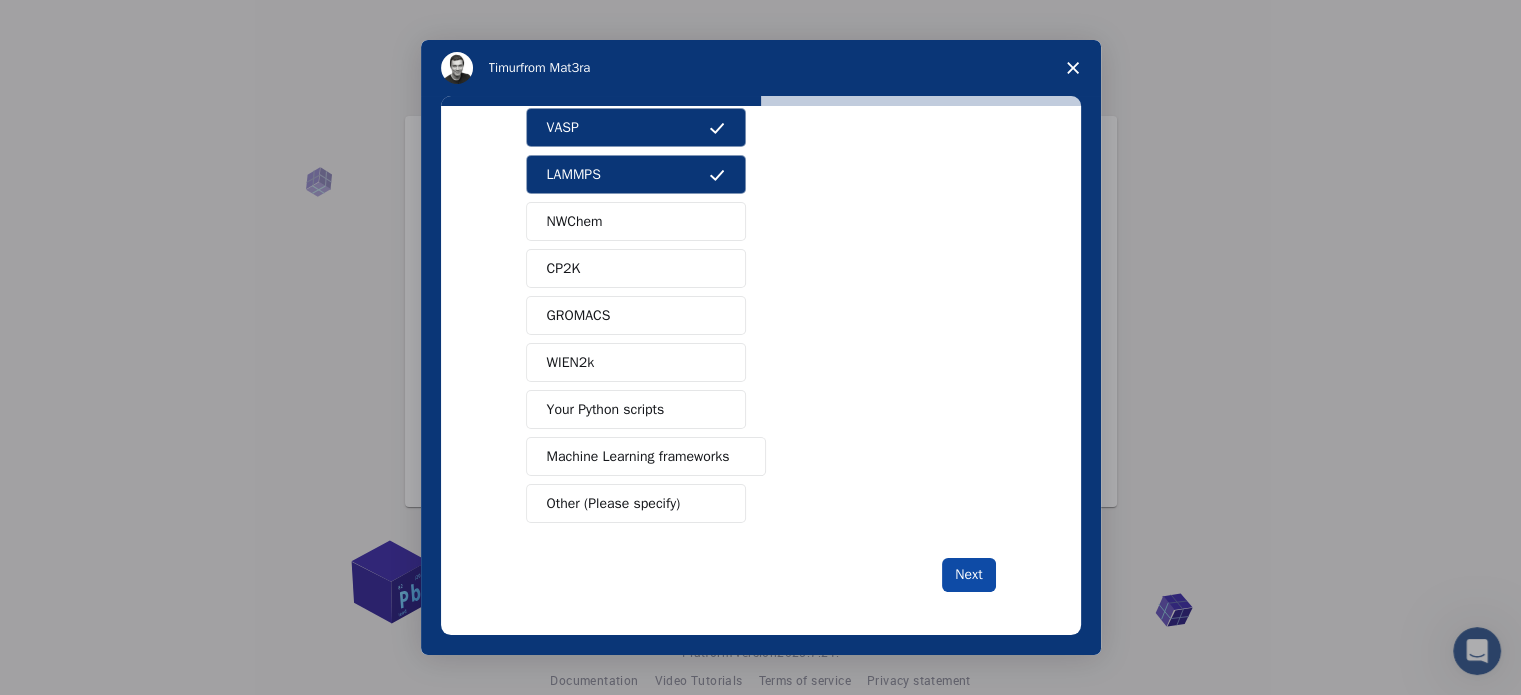 click on "Next" at bounding box center [968, 575] 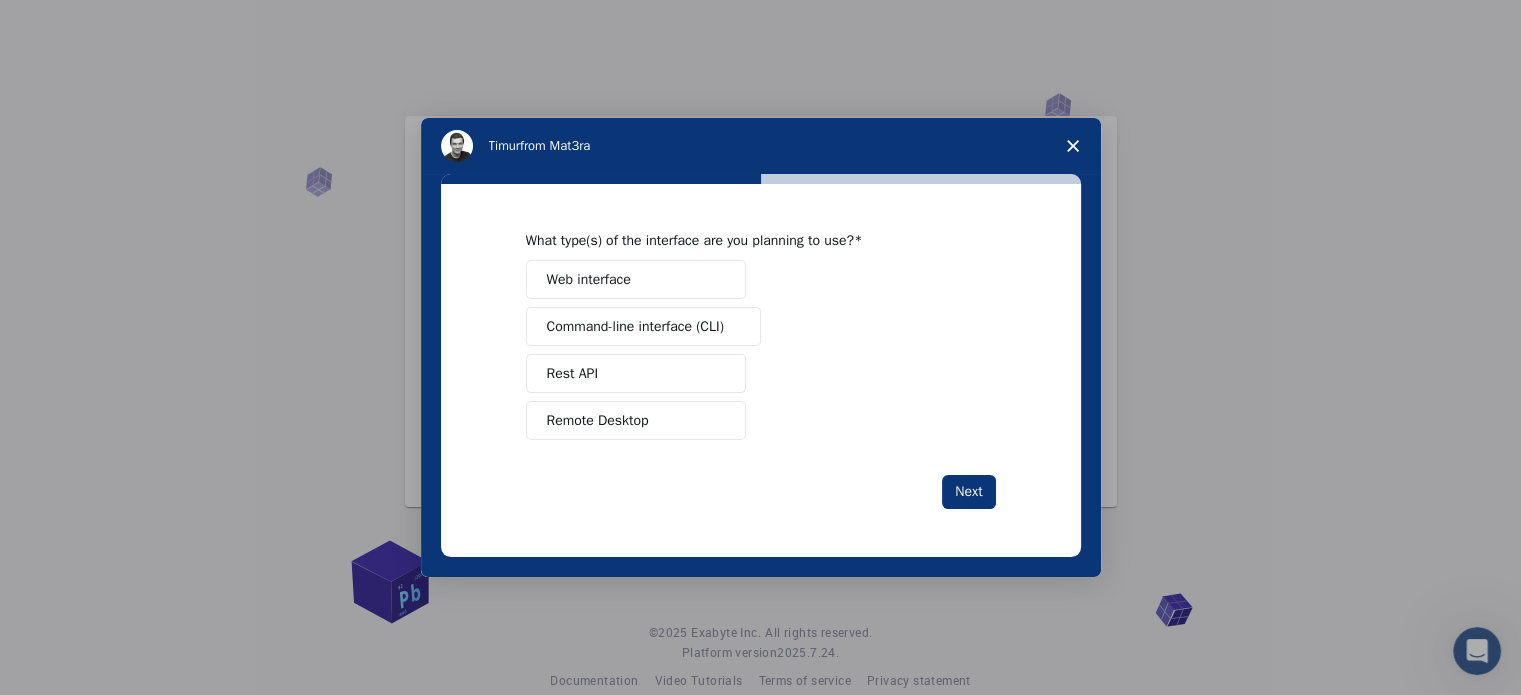 scroll, scrollTop: 0, scrollLeft: 0, axis: both 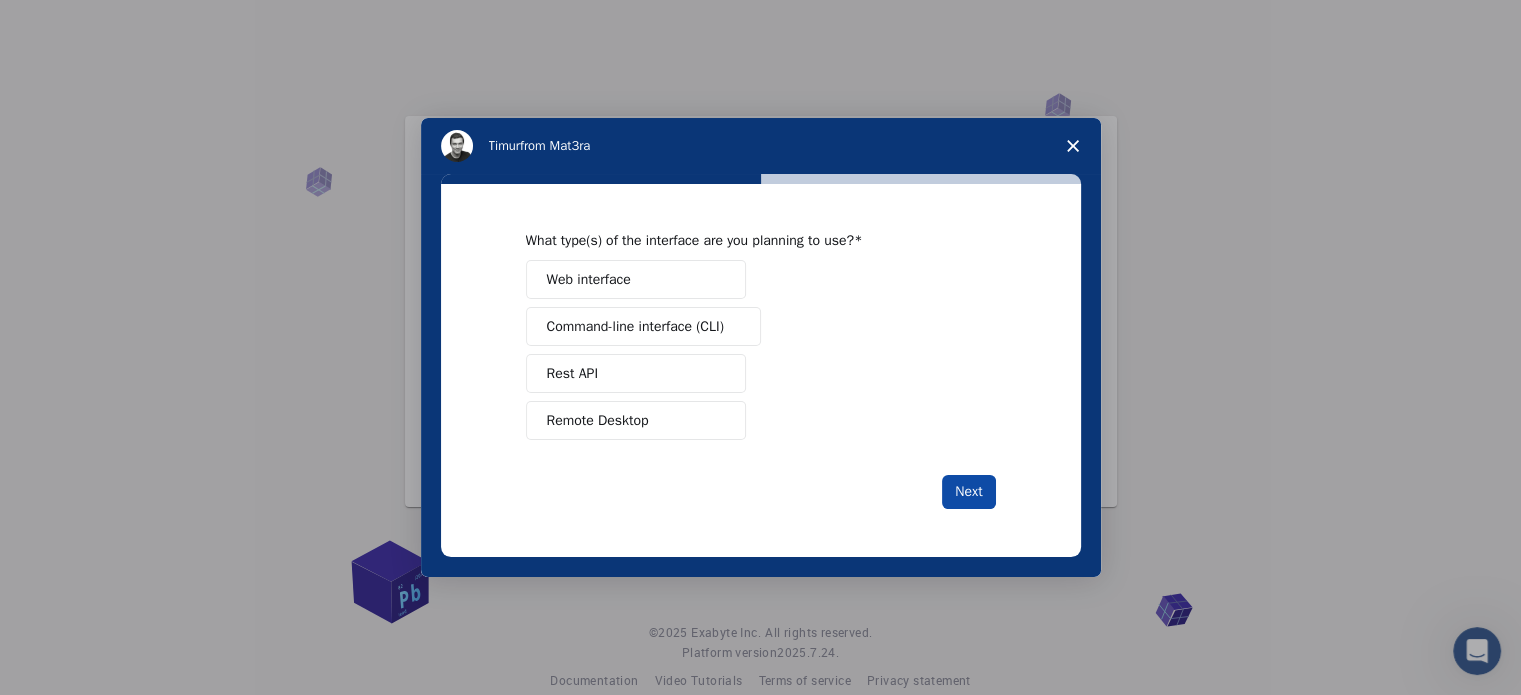 click on "Next" at bounding box center (968, 492) 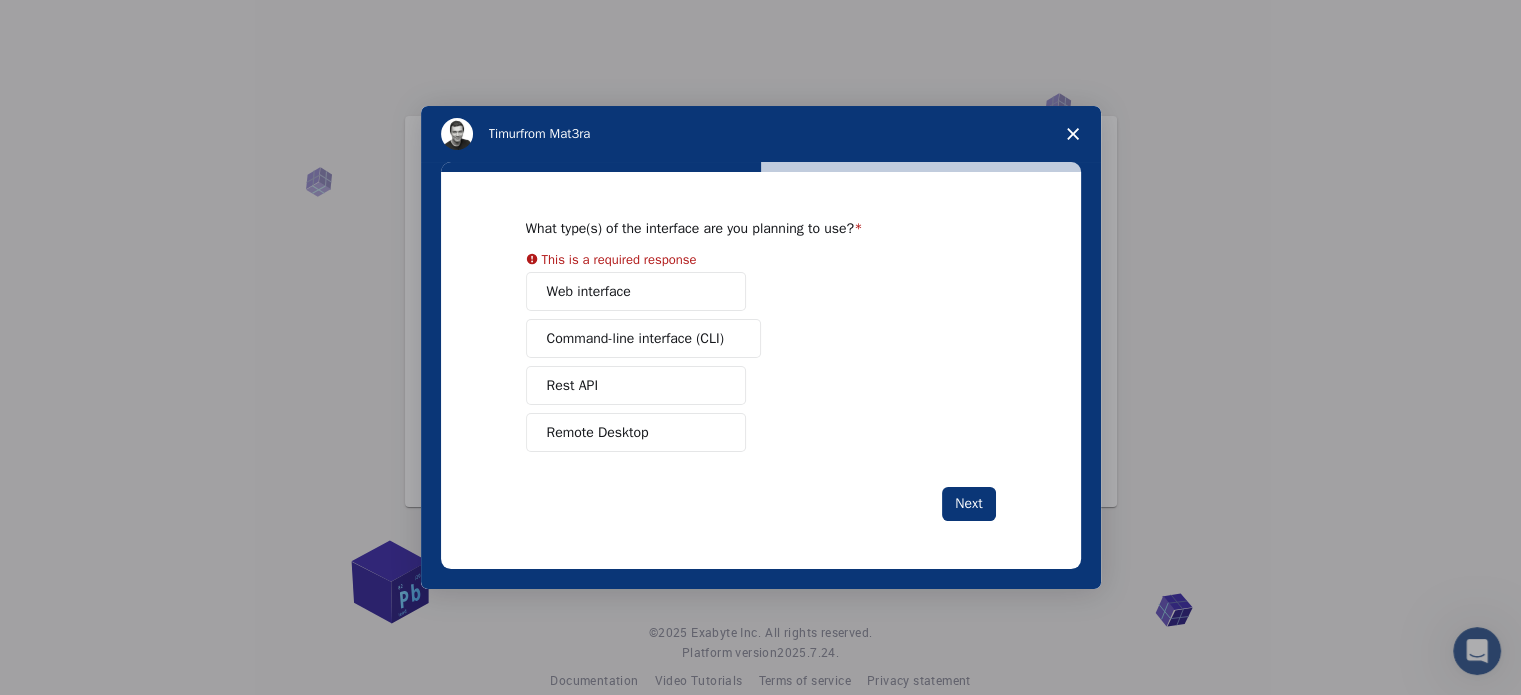 click on "Remote Desktop" at bounding box center (598, 432) 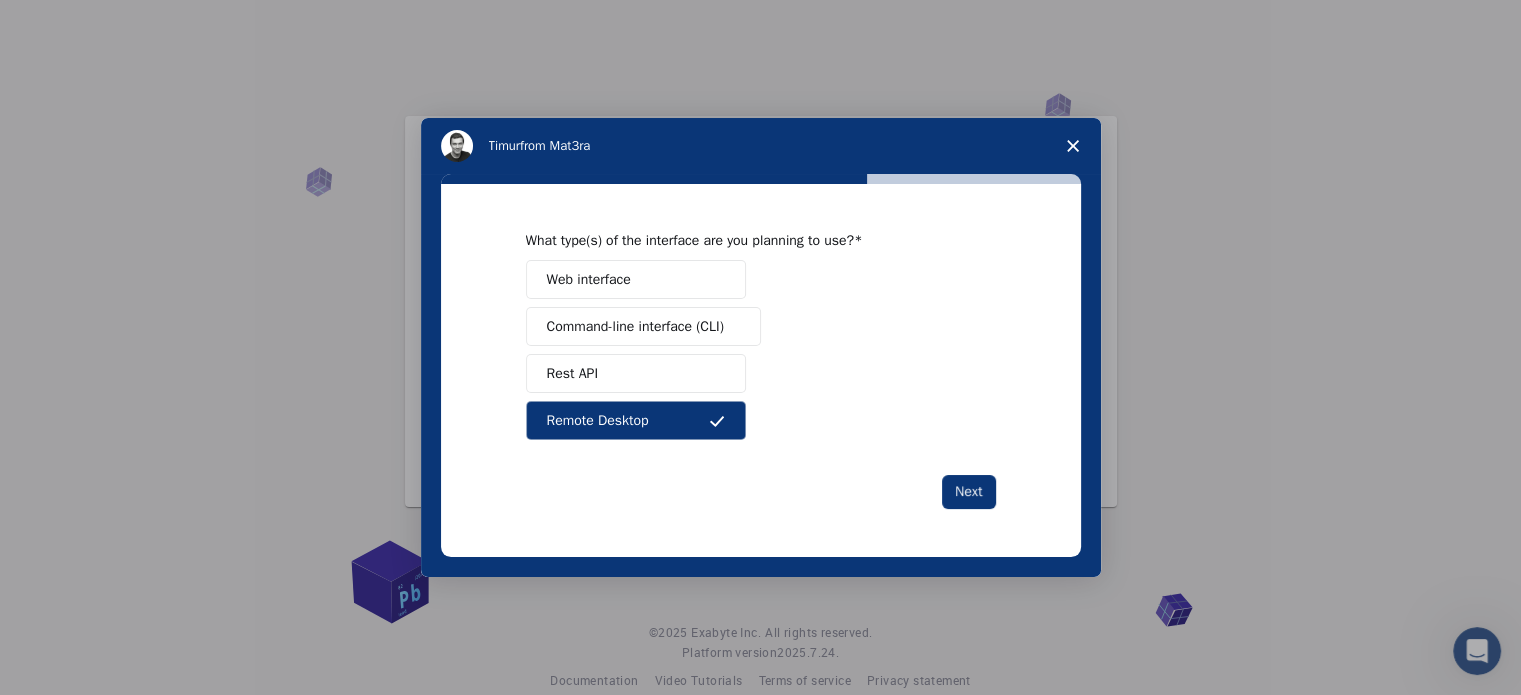 click on "Rest API" at bounding box center [572, 373] 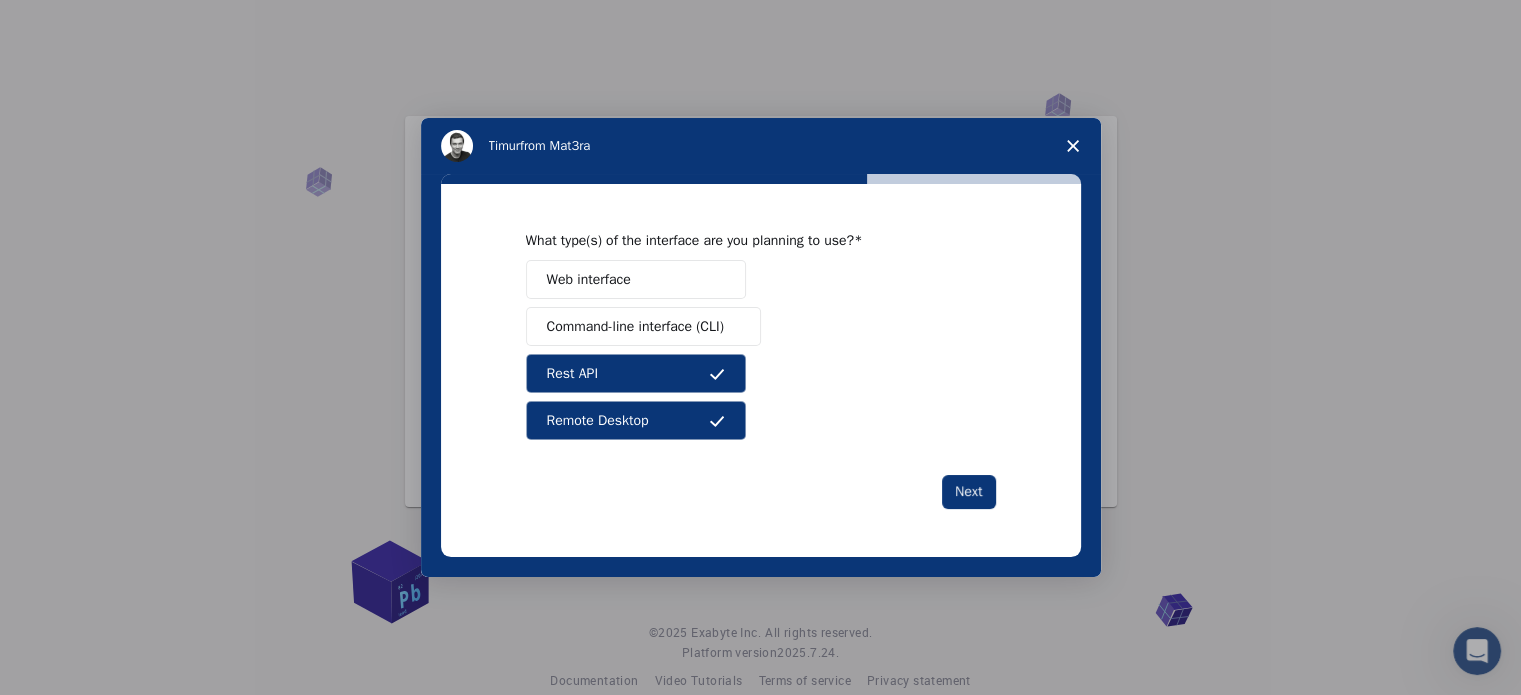 click on "Web interface" at bounding box center [589, 279] 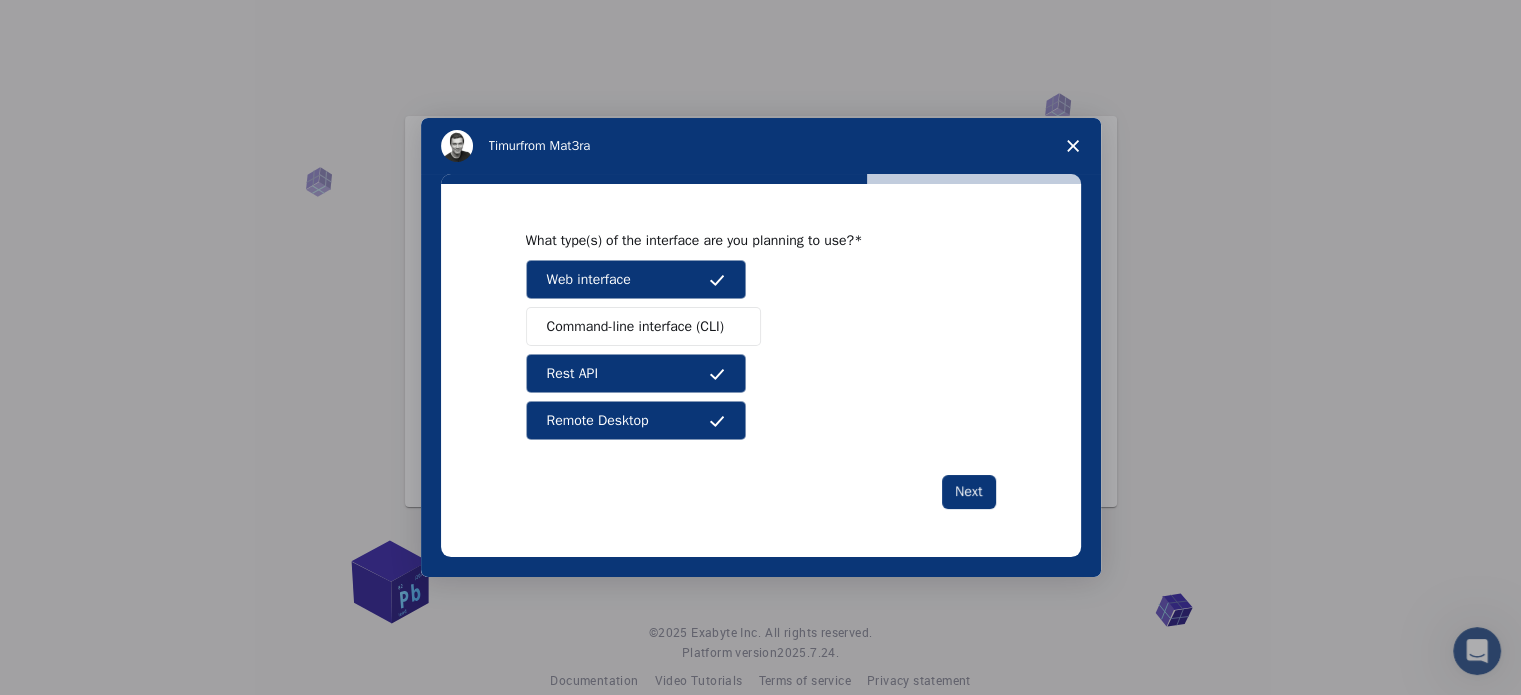 click on "Command-line interface (CLI)" at bounding box center (635, 326) 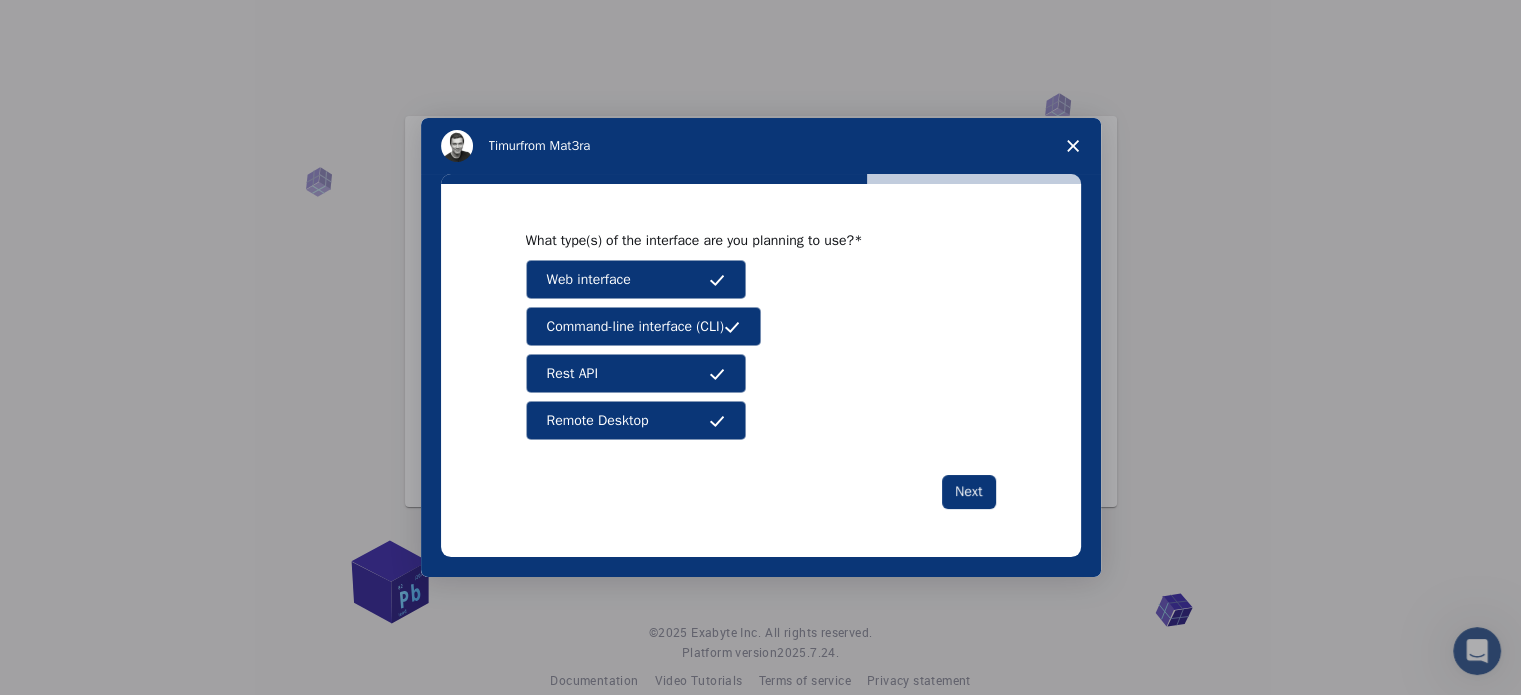 click on "Web interface" at bounding box center [589, 279] 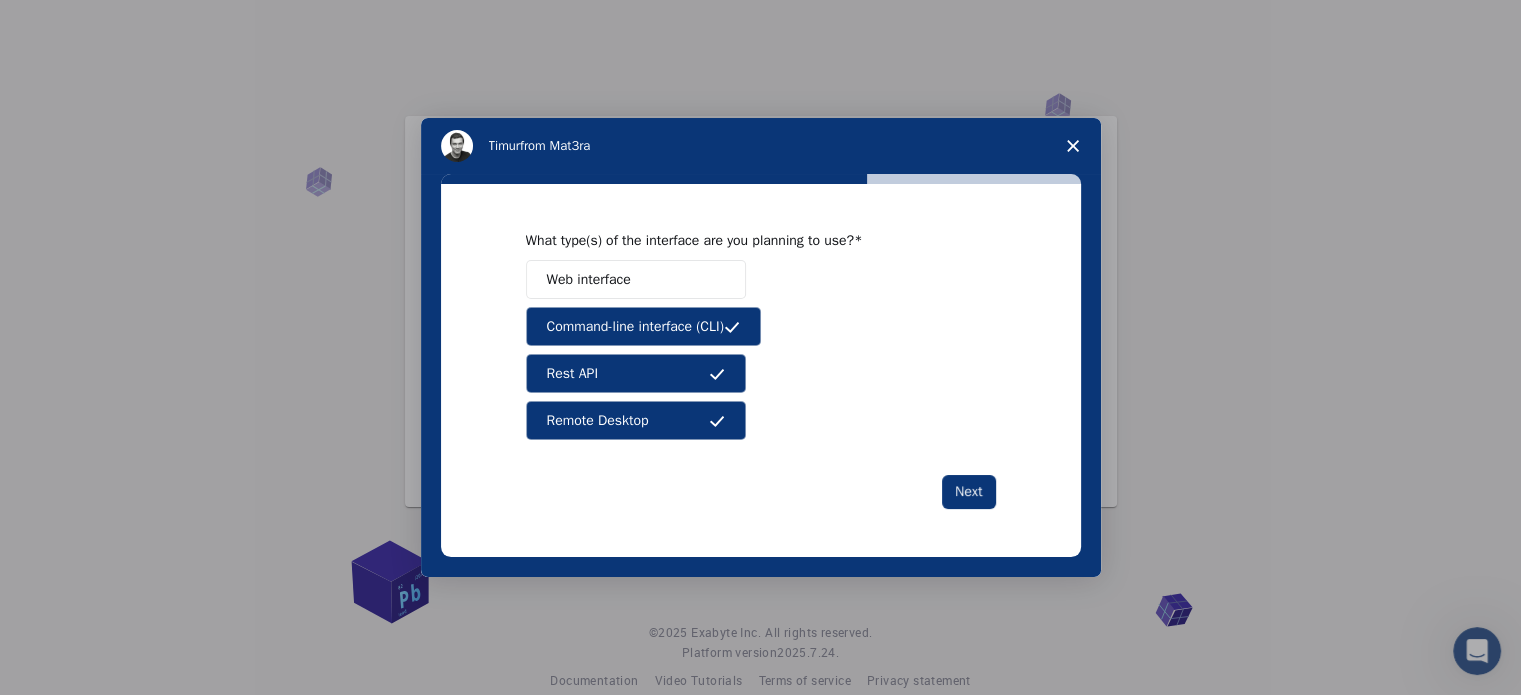 click on "Rest API" at bounding box center [636, 373] 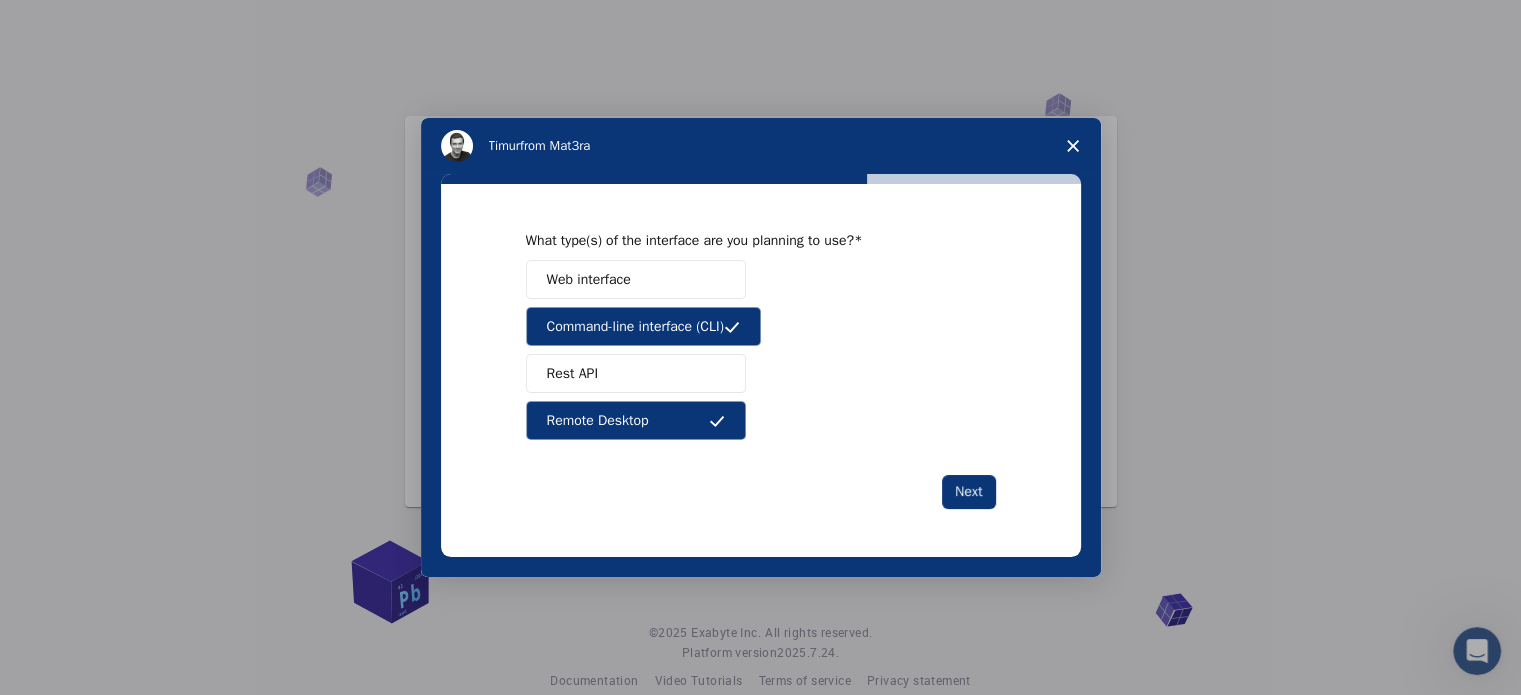 click on "Rest API" at bounding box center (636, 373) 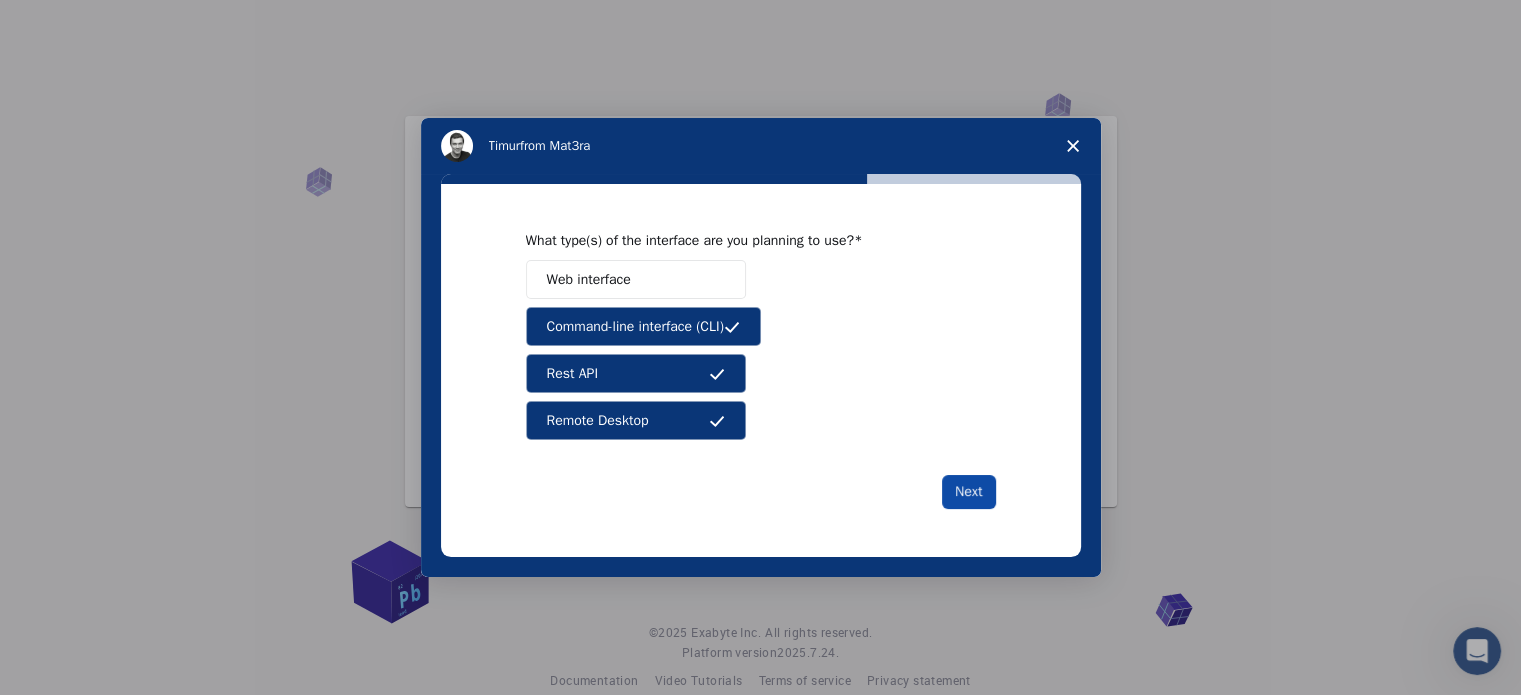 click on "Next" at bounding box center (968, 492) 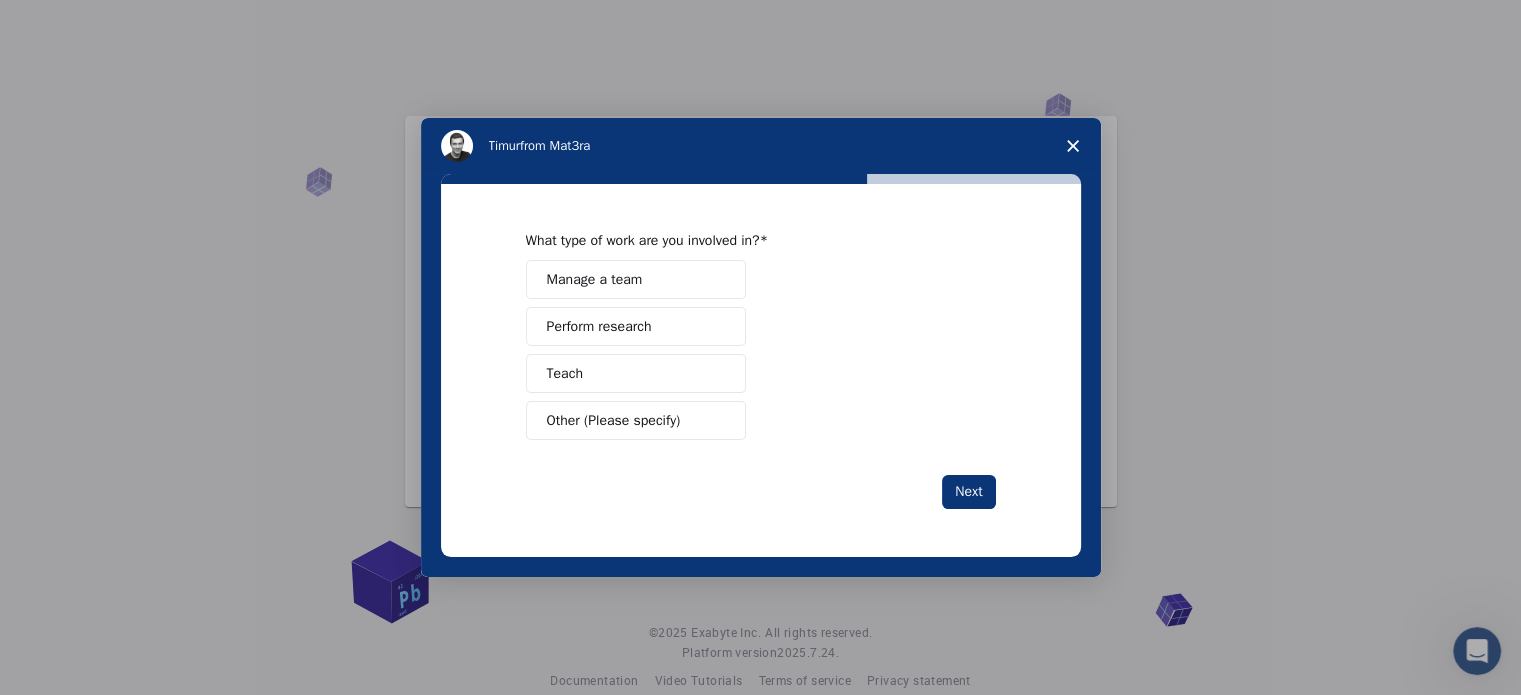 click on "Perform research" at bounding box center [636, 326] 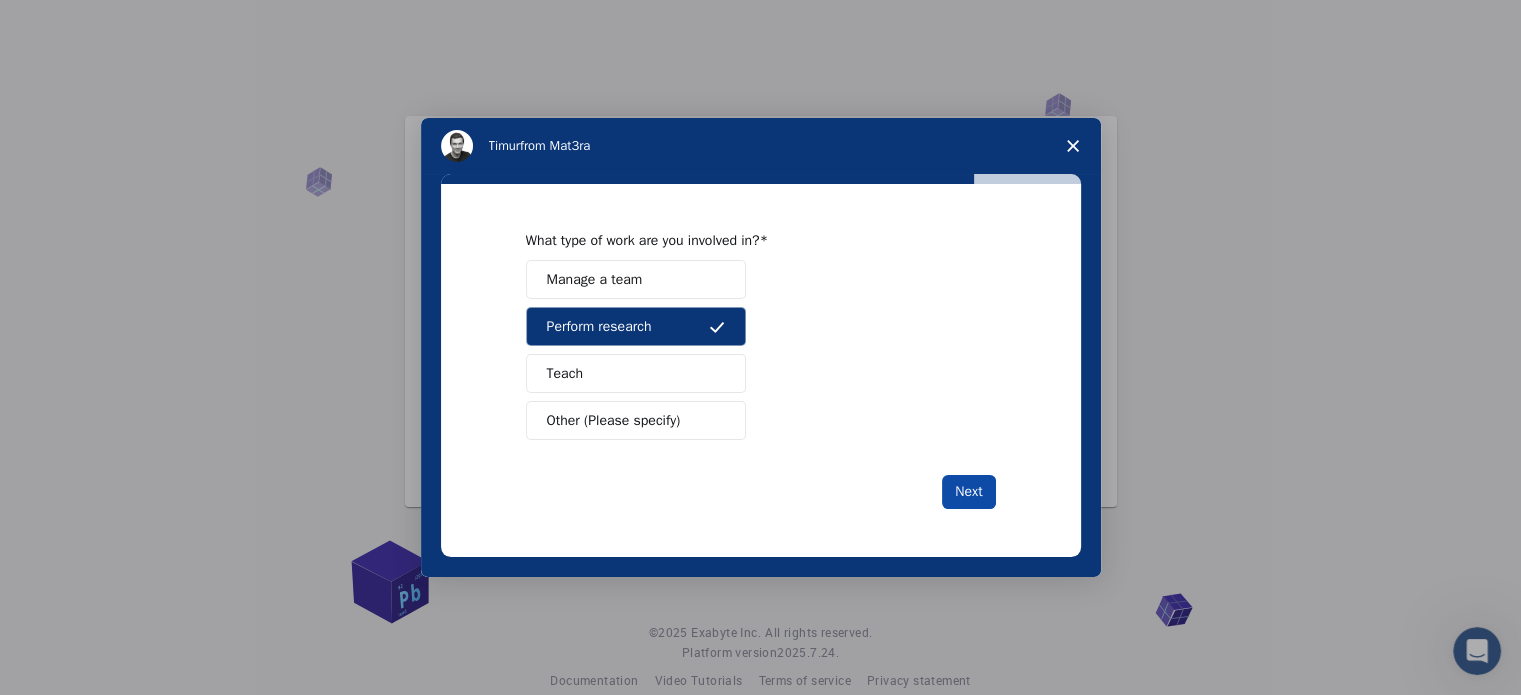 click on "Next" at bounding box center [968, 492] 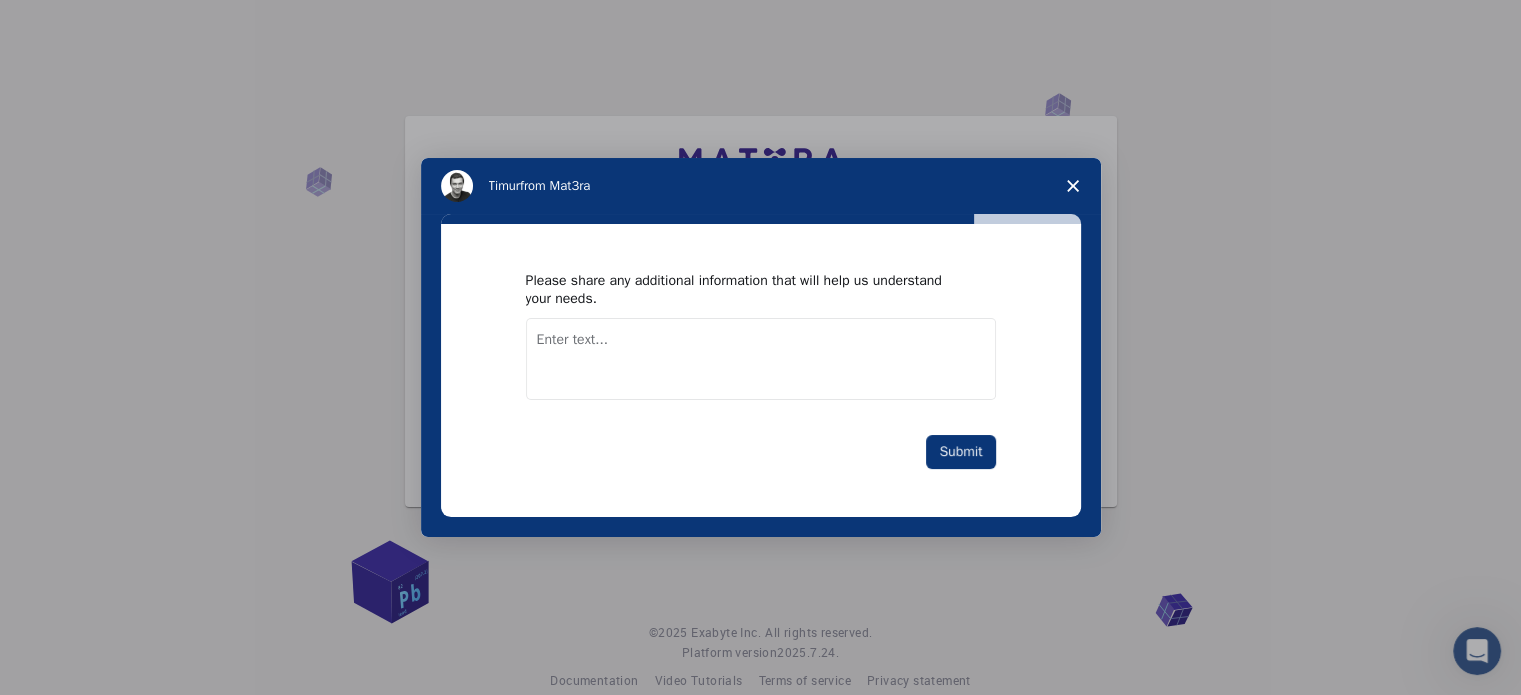 click at bounding box center (761, 359) 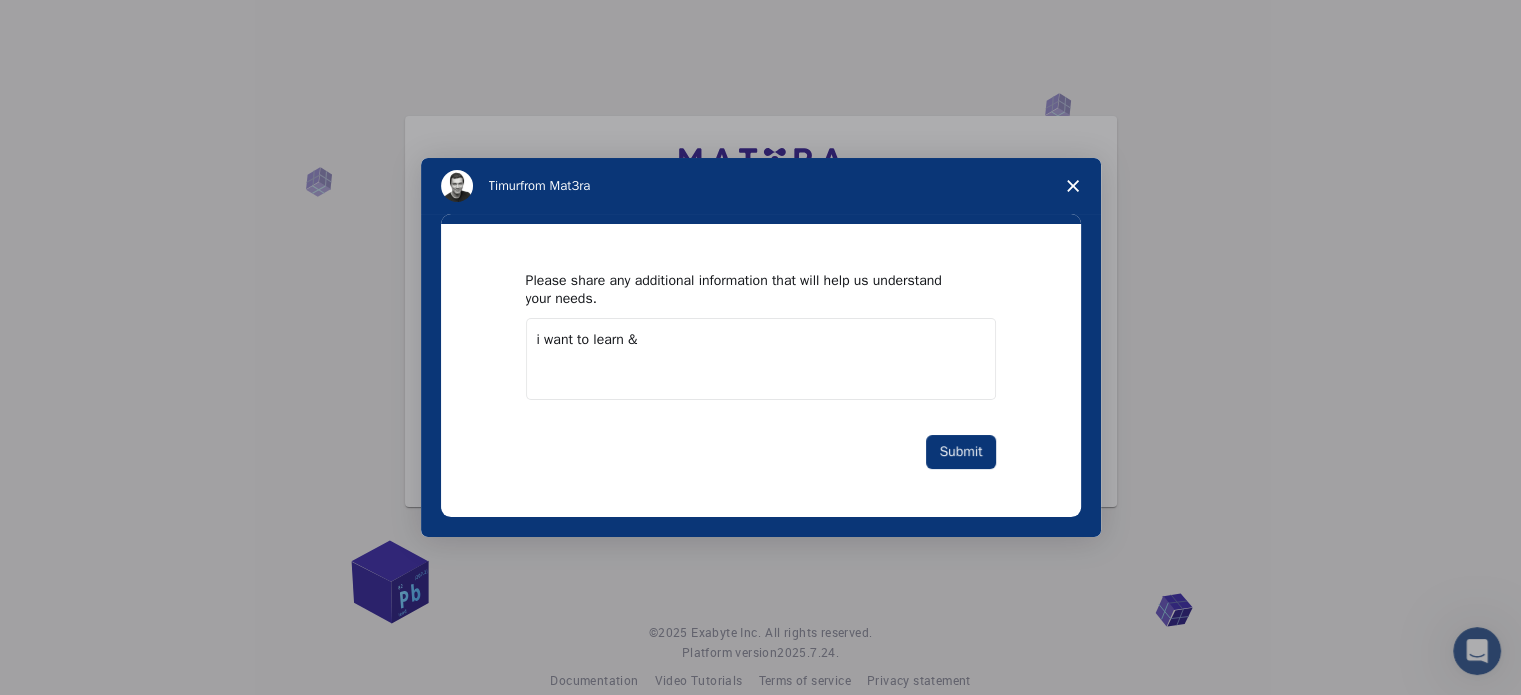 click on "i want to learn &" at bounding box center (761, 359) 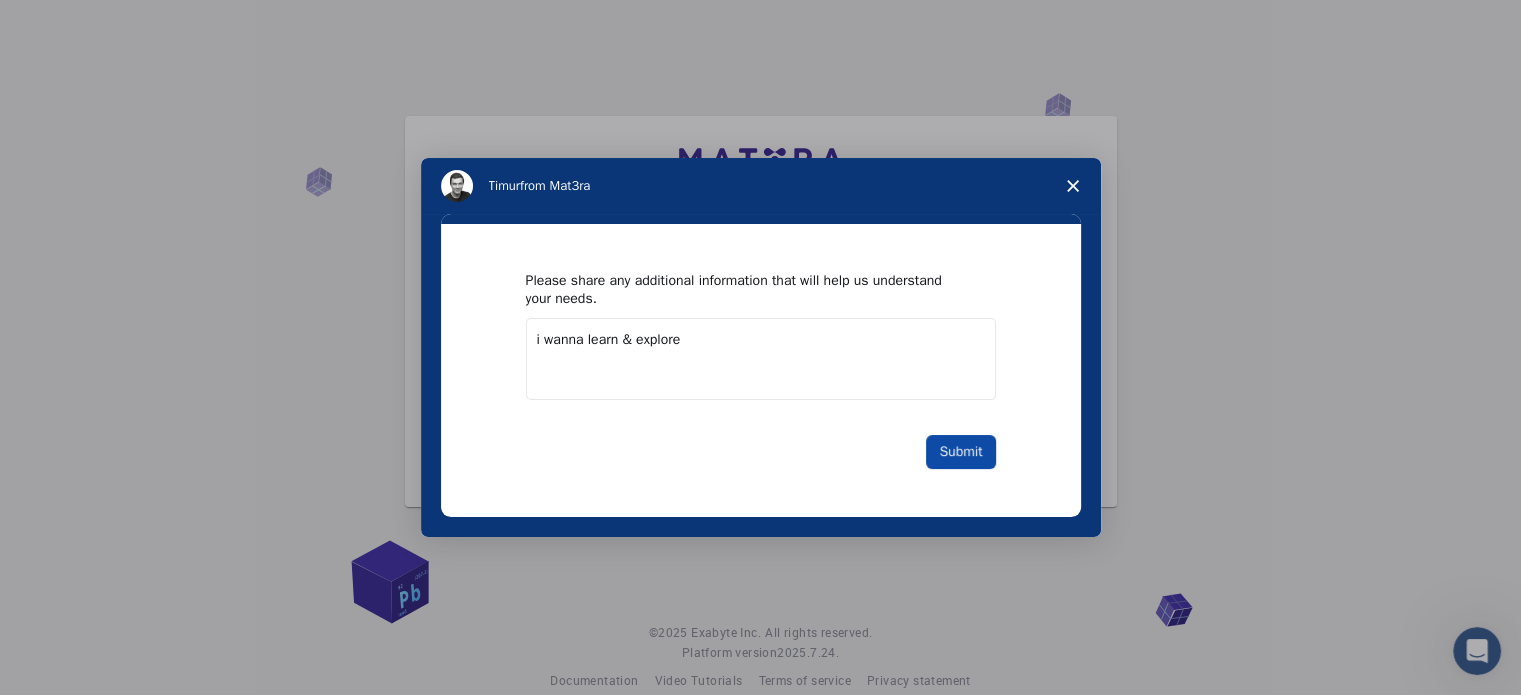 type on "i wanna learn & explore" 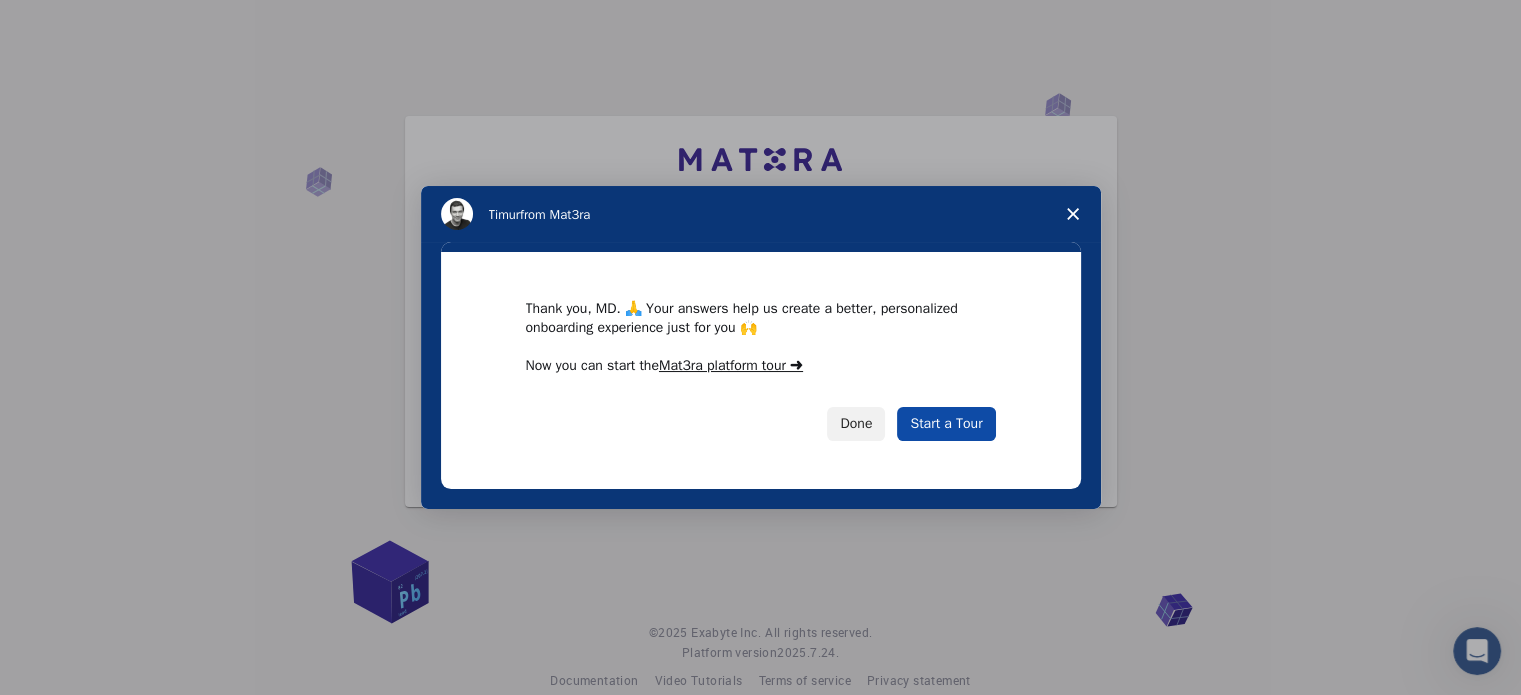 click on "Start a Tour" at bounding box center (946, 424) 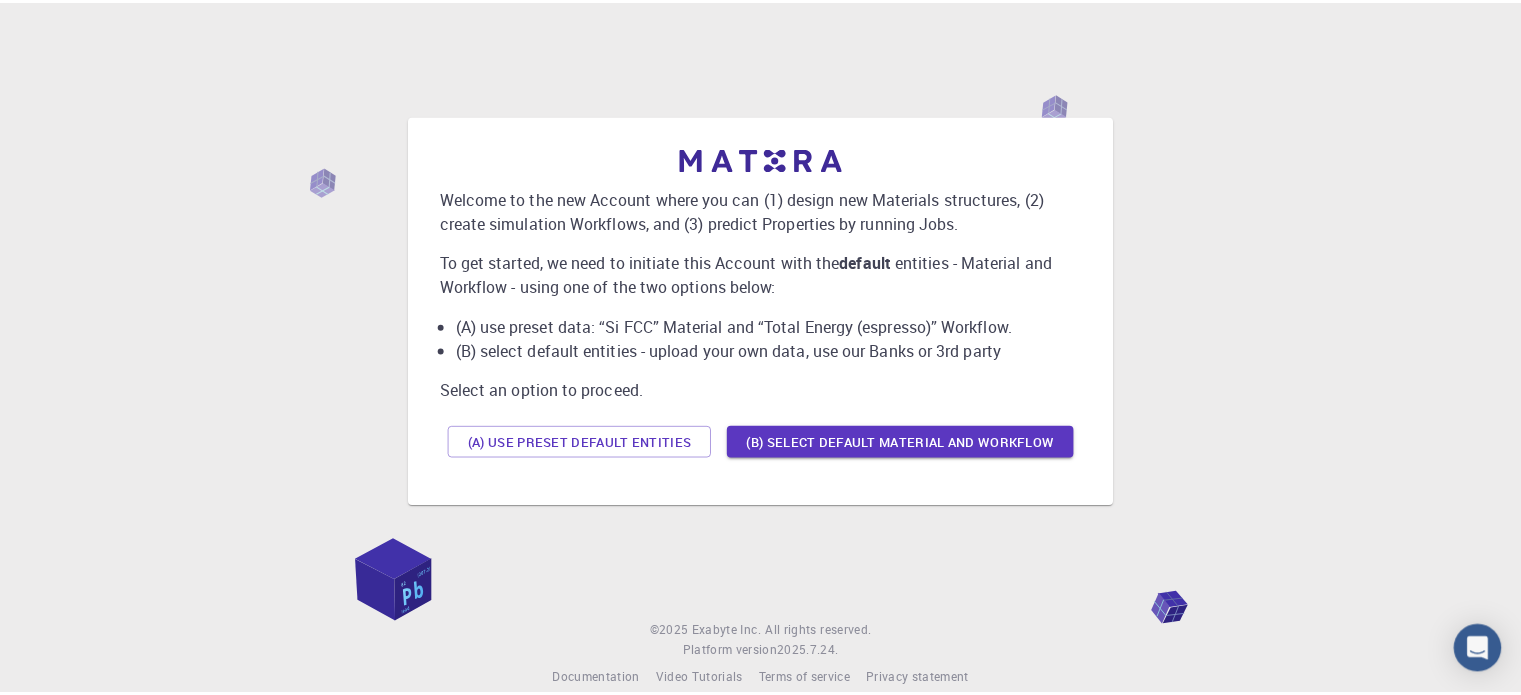 scroll, scrollTop: 0, scrollLeft: 0, axis: both 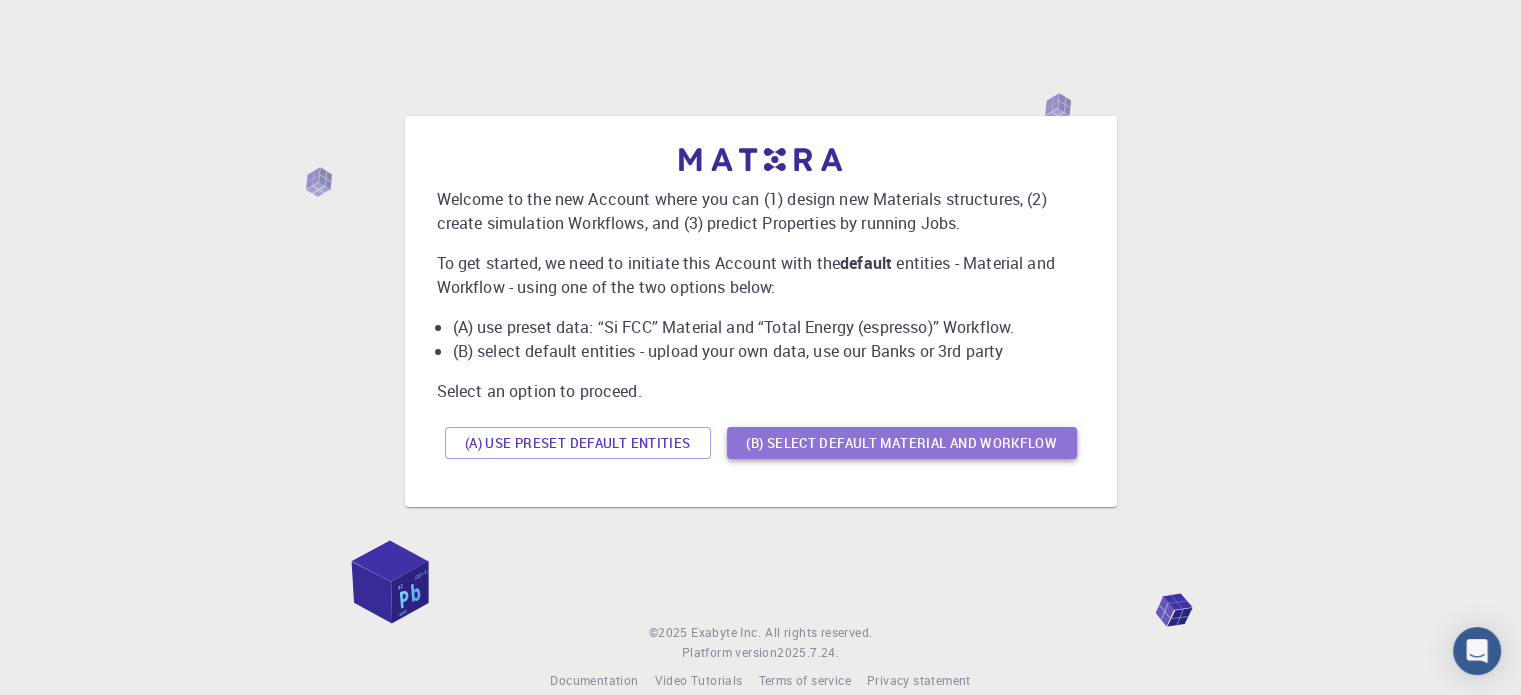 click on "(B) Select default material and workflow" at bounding box center (902, 443) 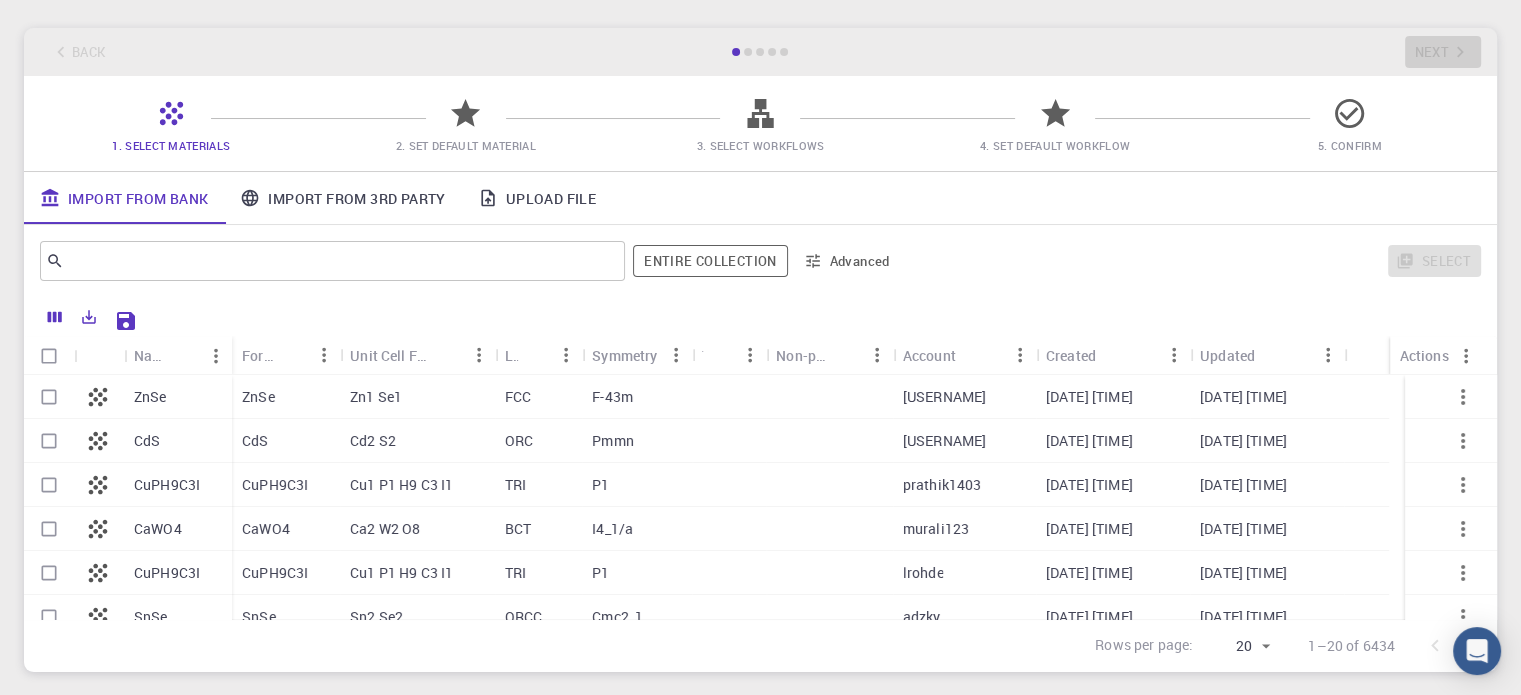 scroll, scrollTop: 160, scrollLeft: 0, axis: vertical 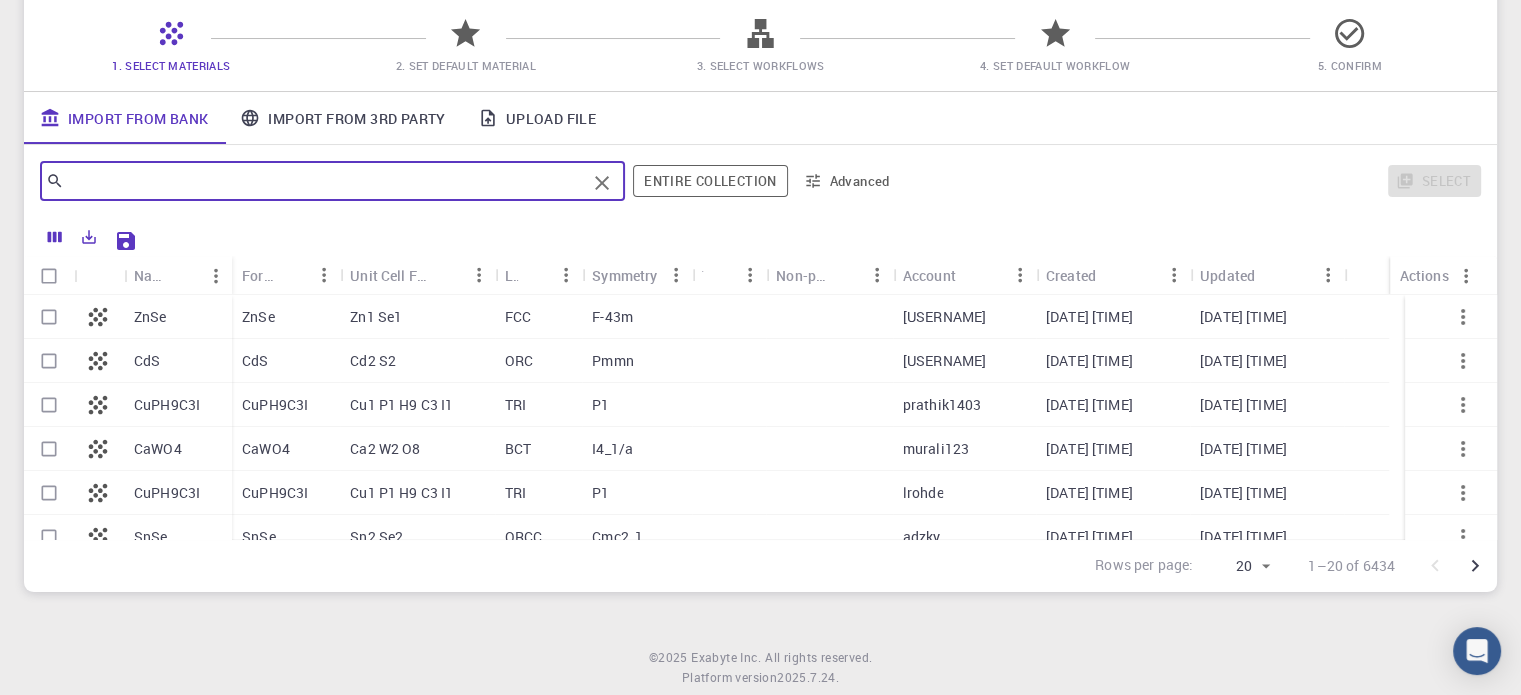 click at bounding box center (325, 181) 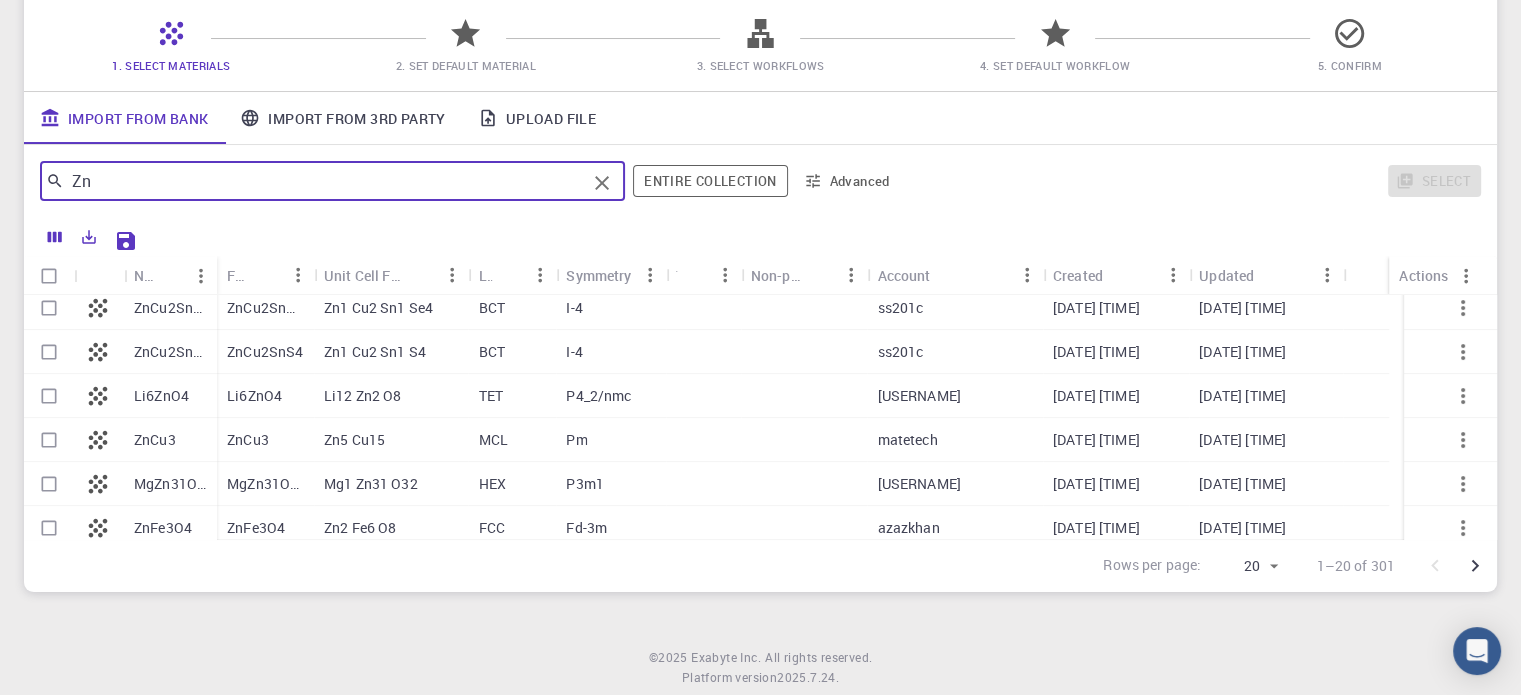 scroll, scrollTop: 635, scrollLeft: 0, axis: vertical 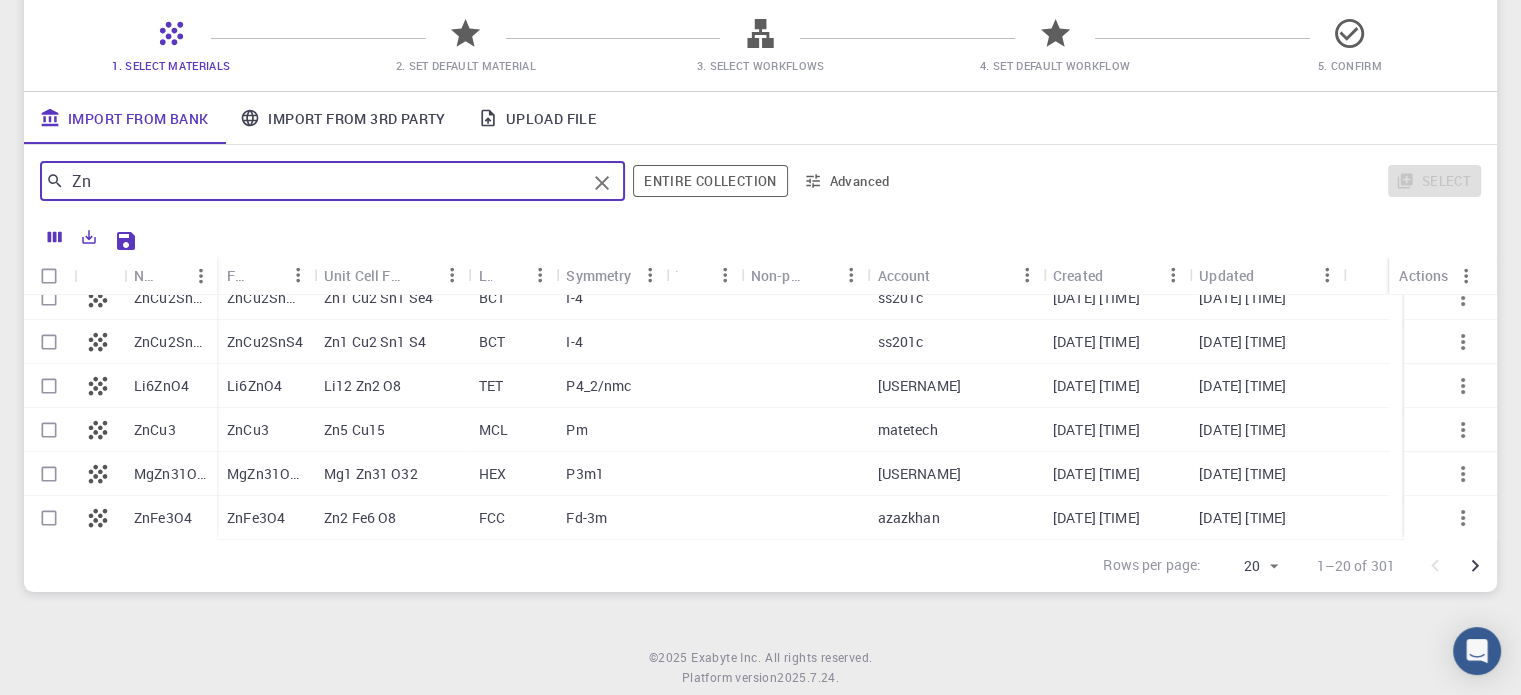 type on "Zn" 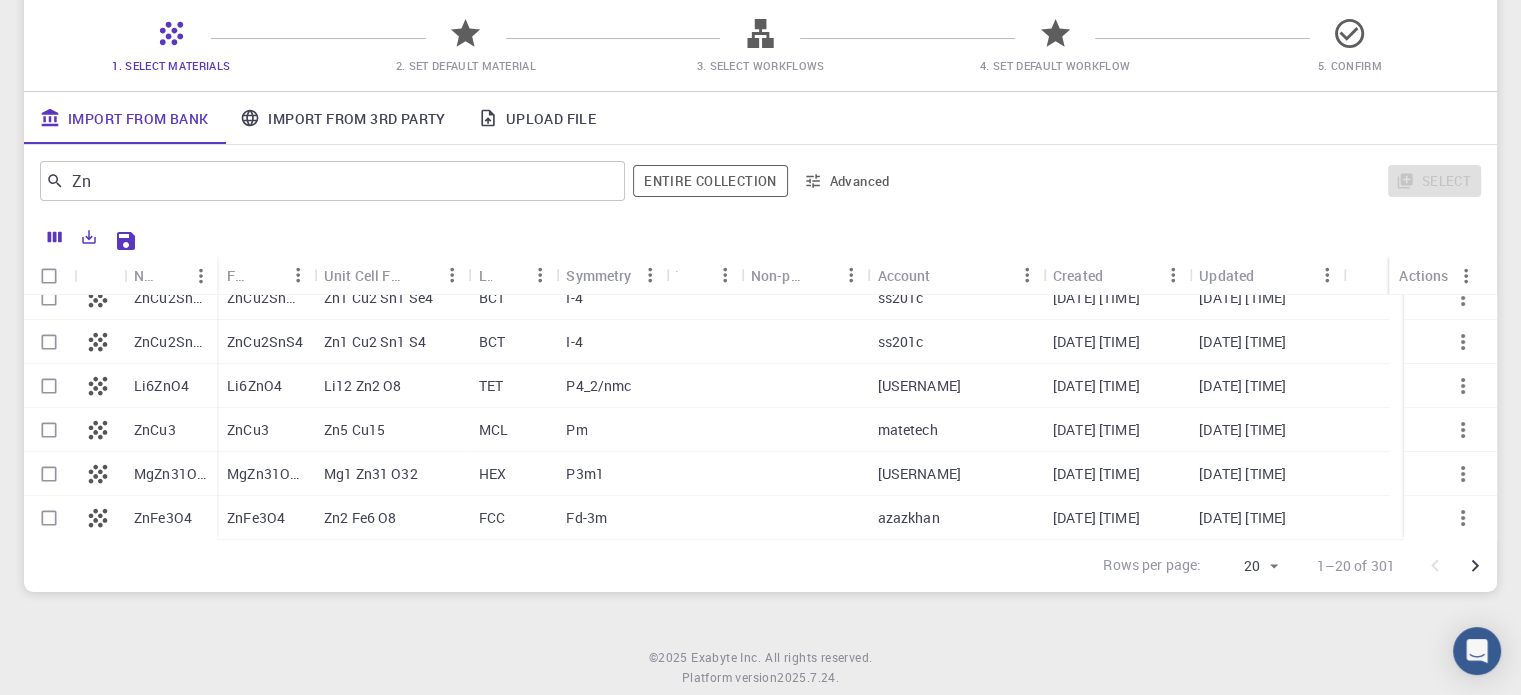 click on "ZnCu2SnSe4" at bounding box center [170, 298] 